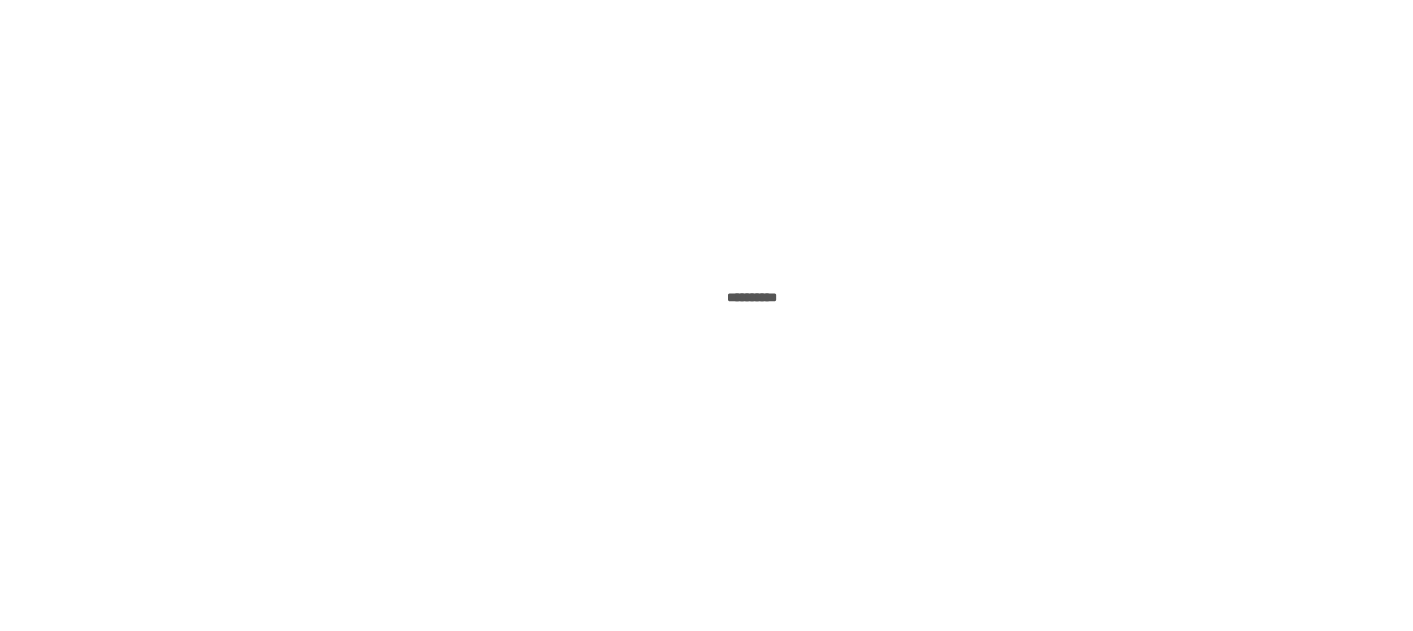 scroll, scrollTop: 0, scrollLeft: 0, axis: both 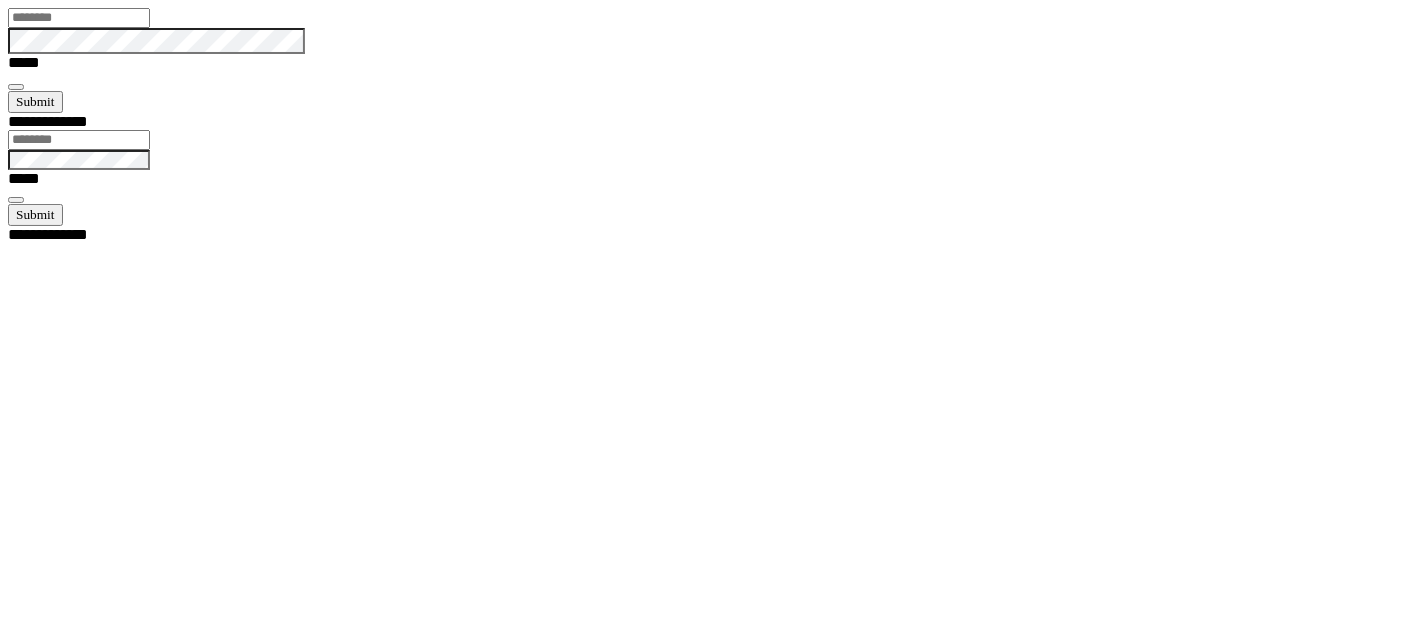 type on "**********" 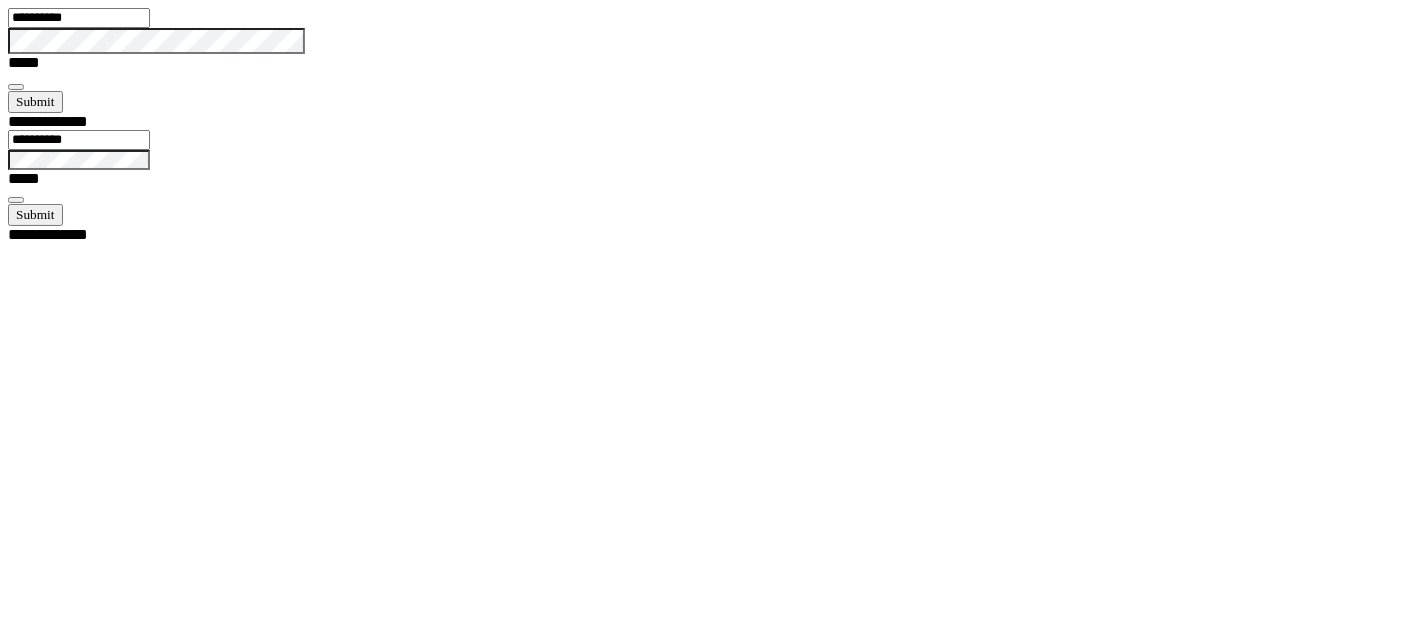 click at bounding box center (16, 87) 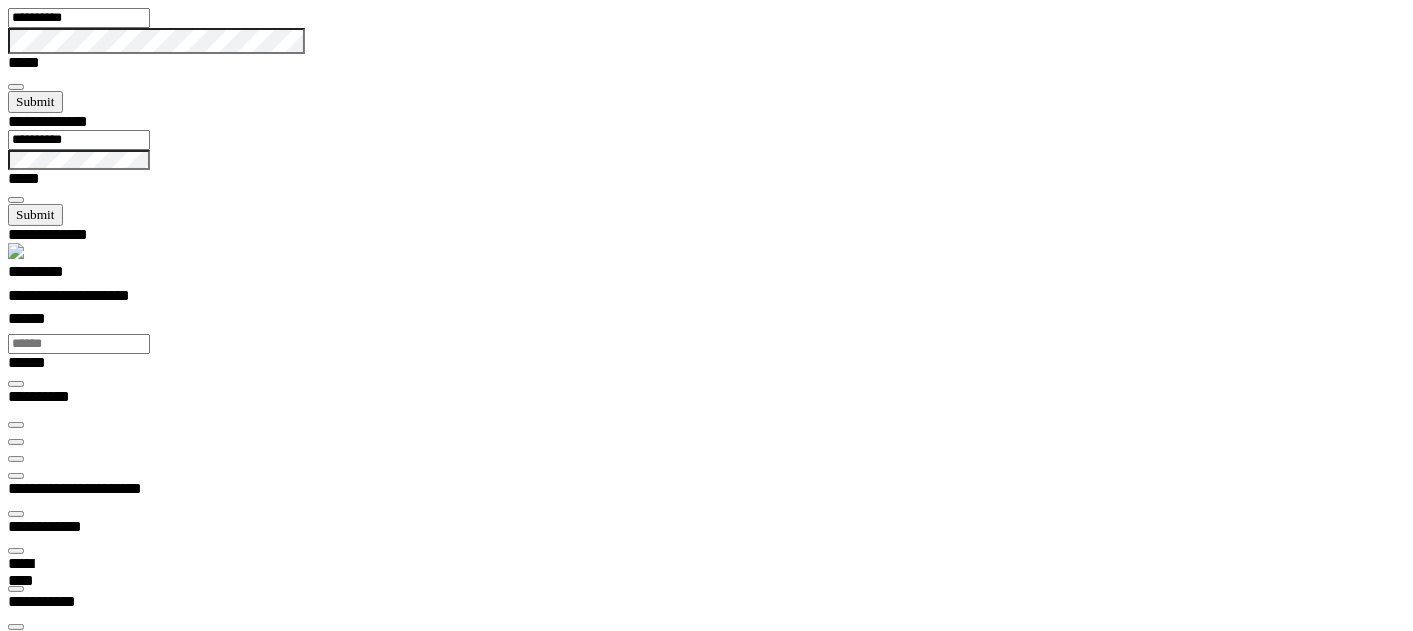 scroll, scrollTop: 99473, scrollLeft: 99800, axis: both 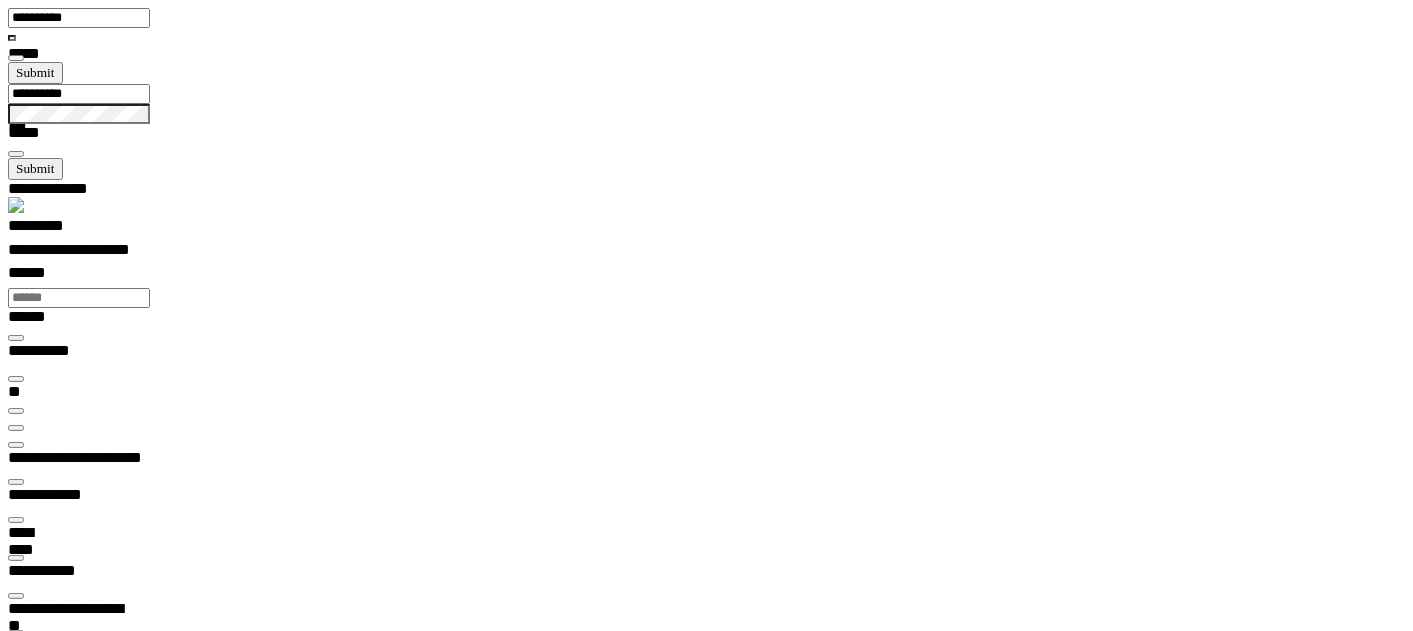 click on "**********" at bounding box center (70, 3940) 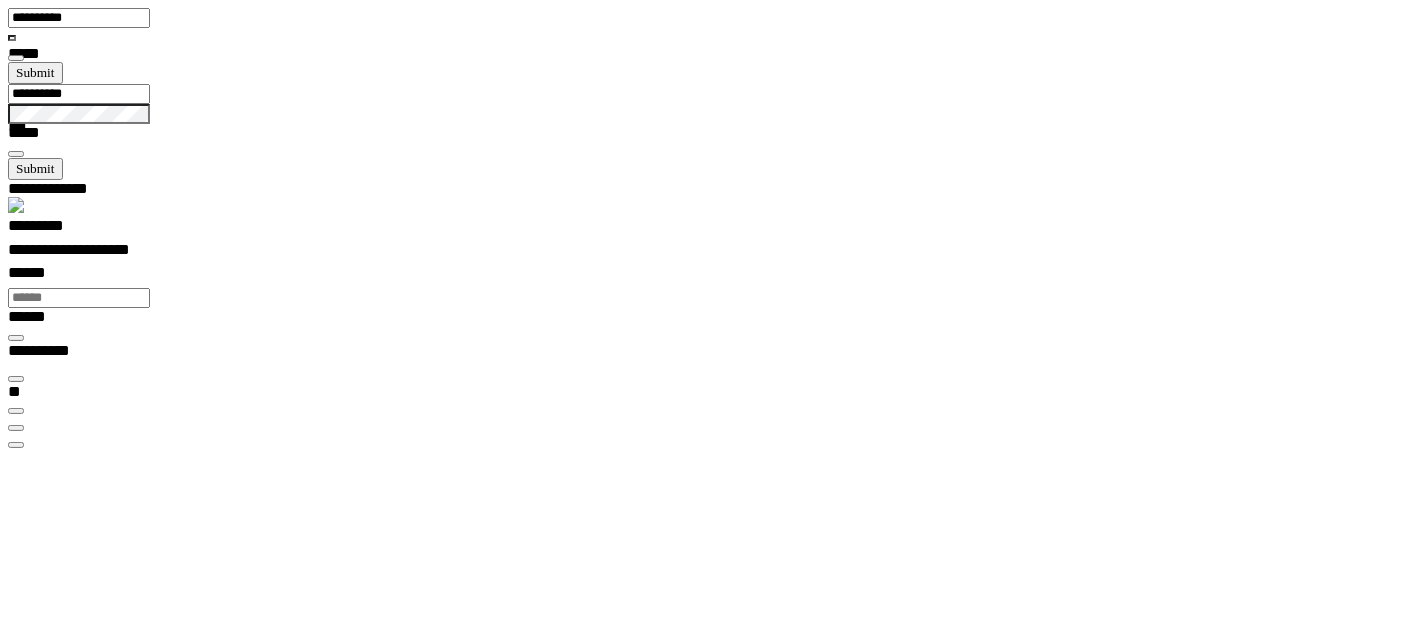 scroll, scrollTop: 99755, scrollLeft: 99508, axis: both 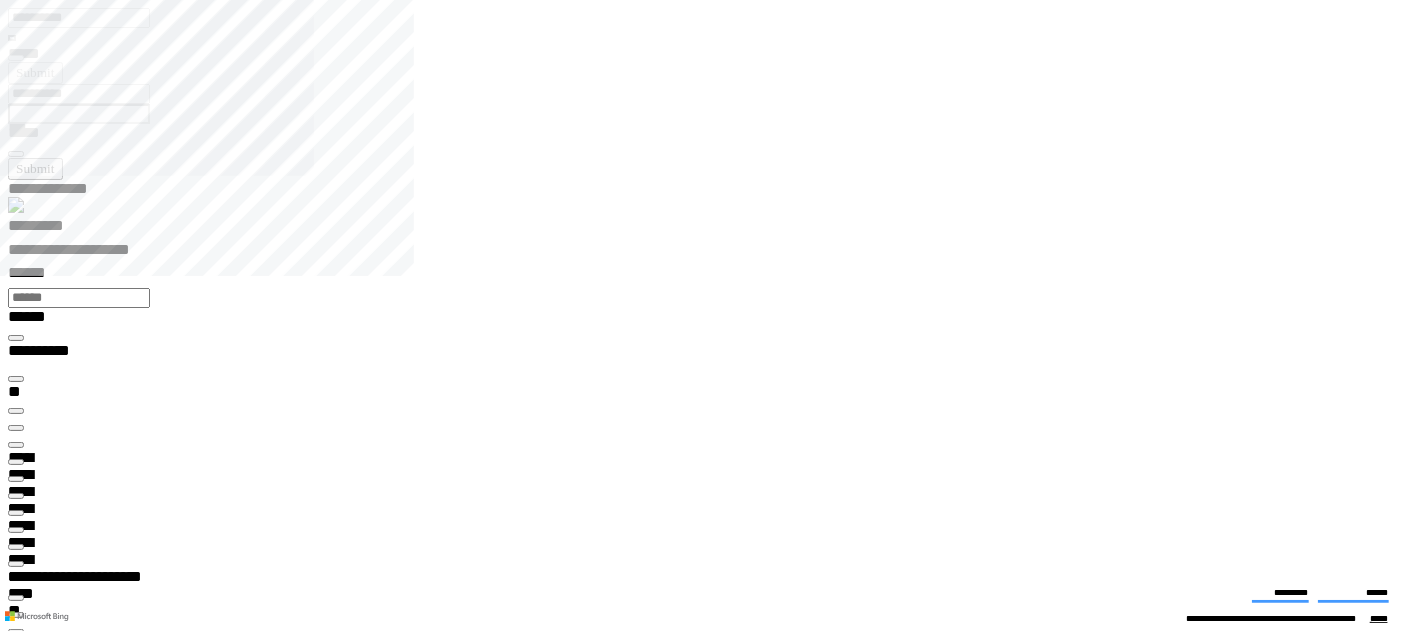 type on "*********" 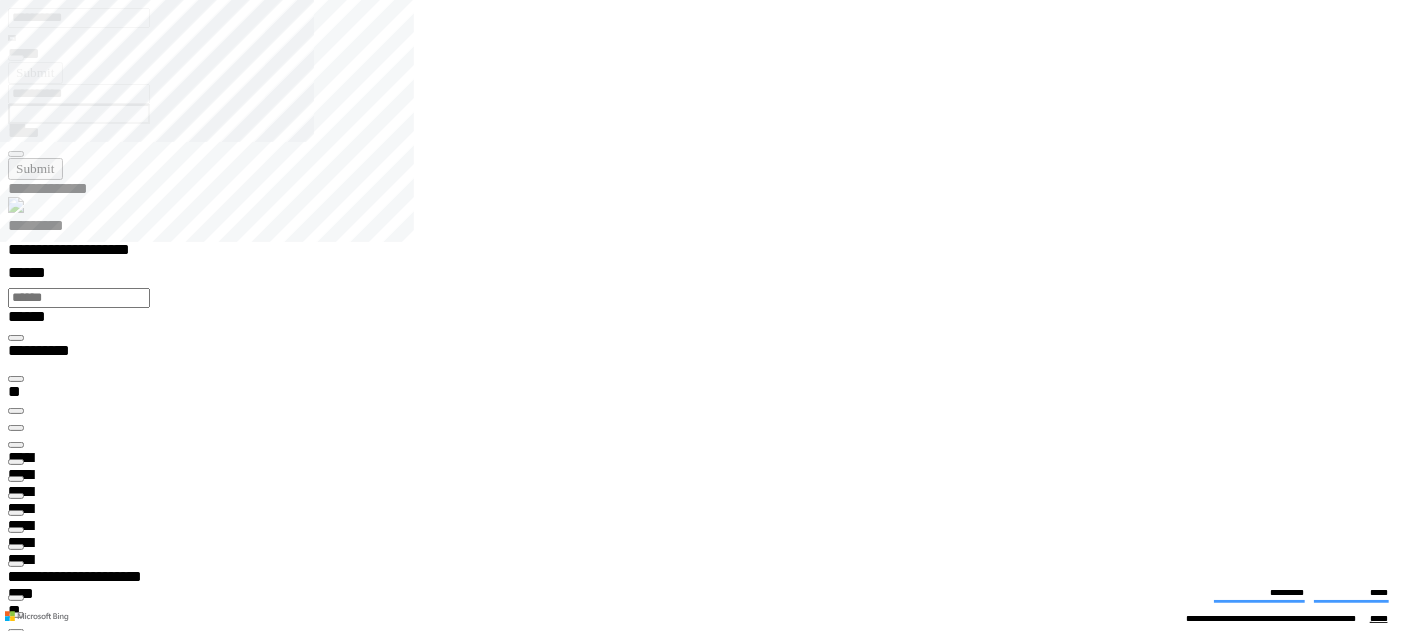 scroll, scrollTop: 44, scrollLeft: 0, axis: vertical 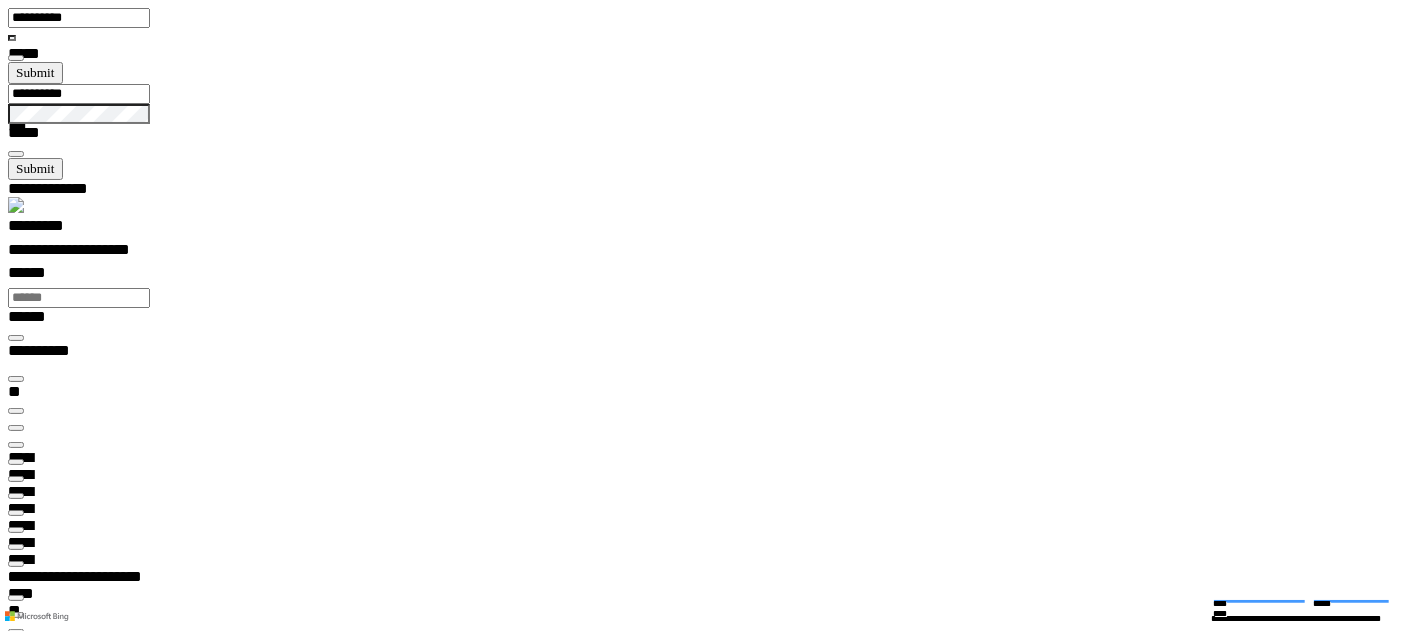 click at bounding box center [16, 12053] 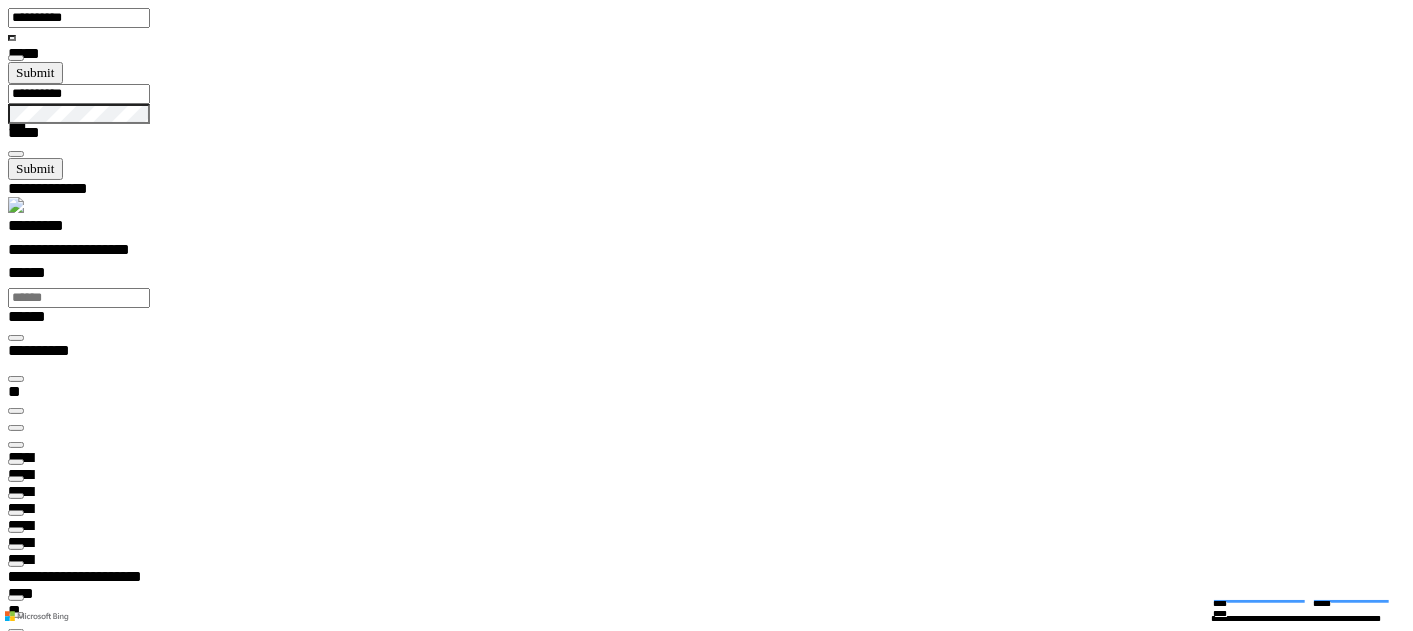 scroll, scrollTop: 29, scrollLeft: 43, axis: both 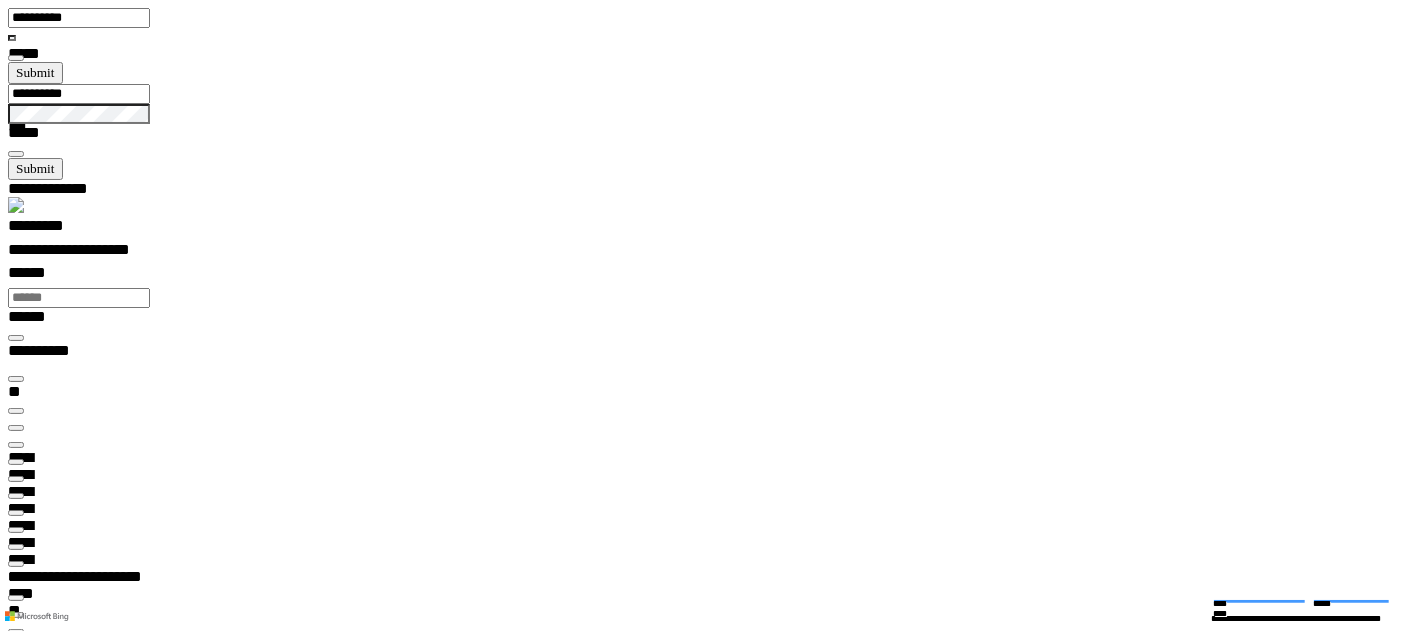 type on "**********" 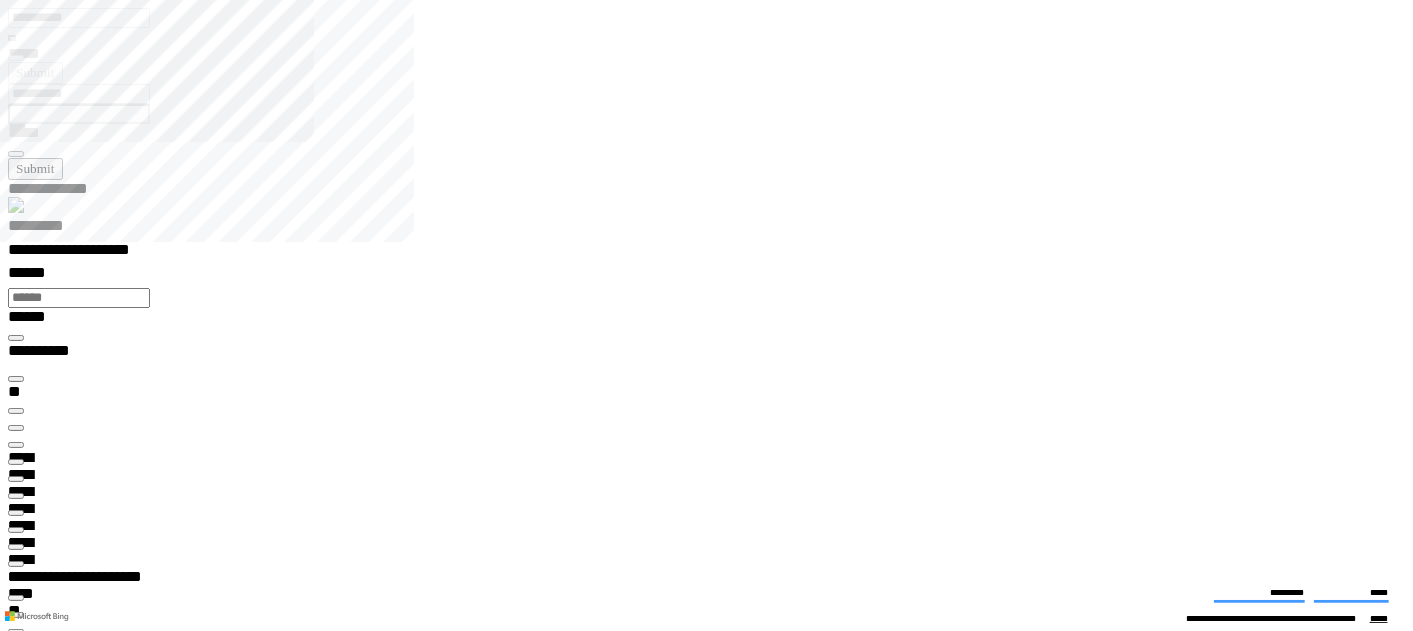 click at bounding box center [541, 6242] 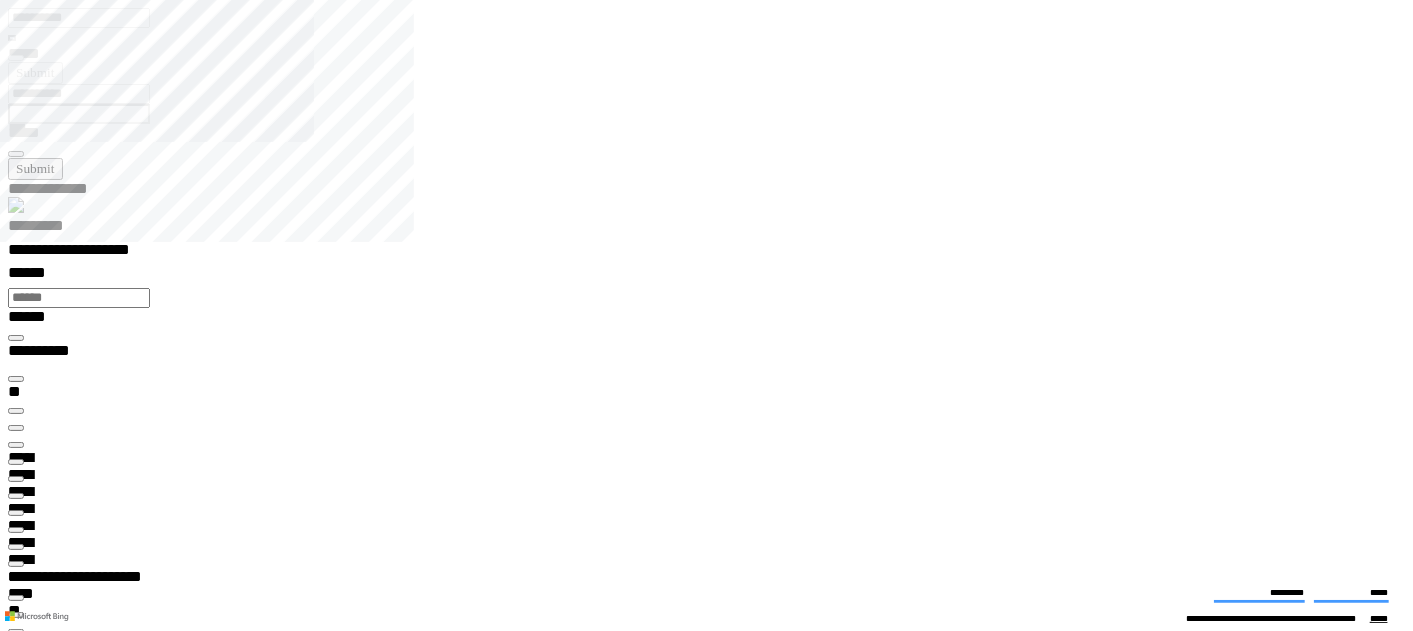 type on "**********" 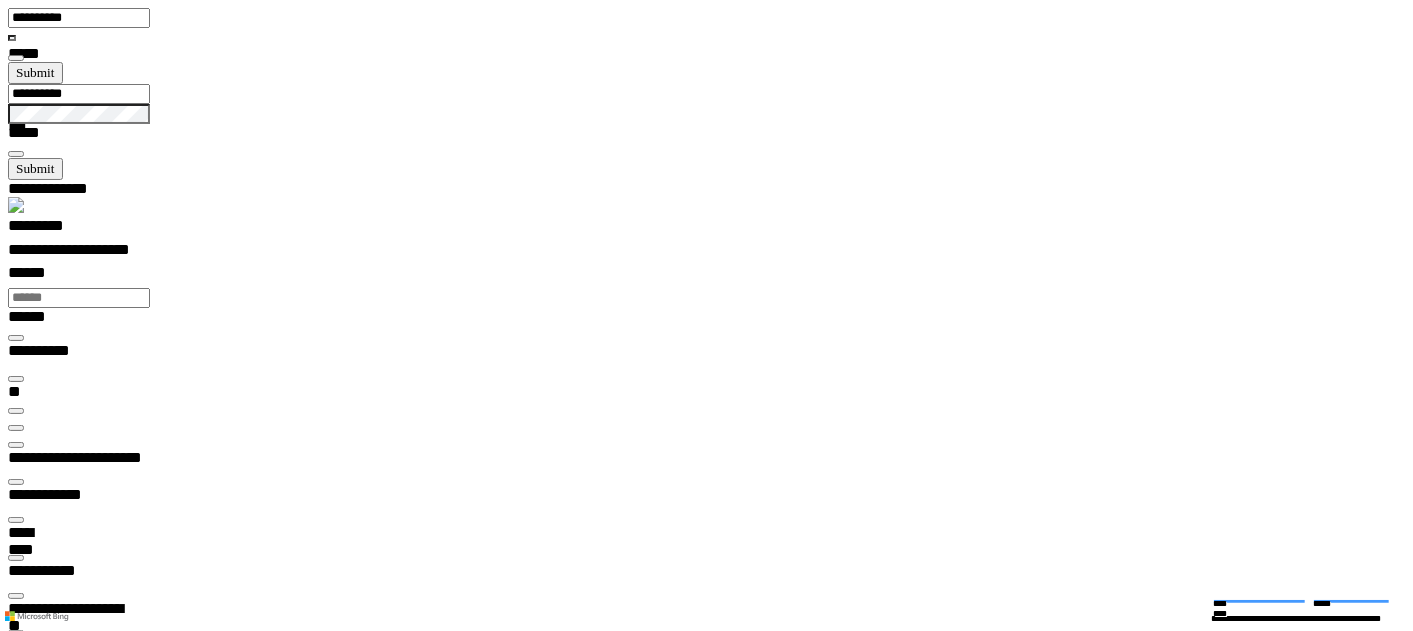 scroll, scrollTop: 99473, scrollLeft: 99800, axis: both 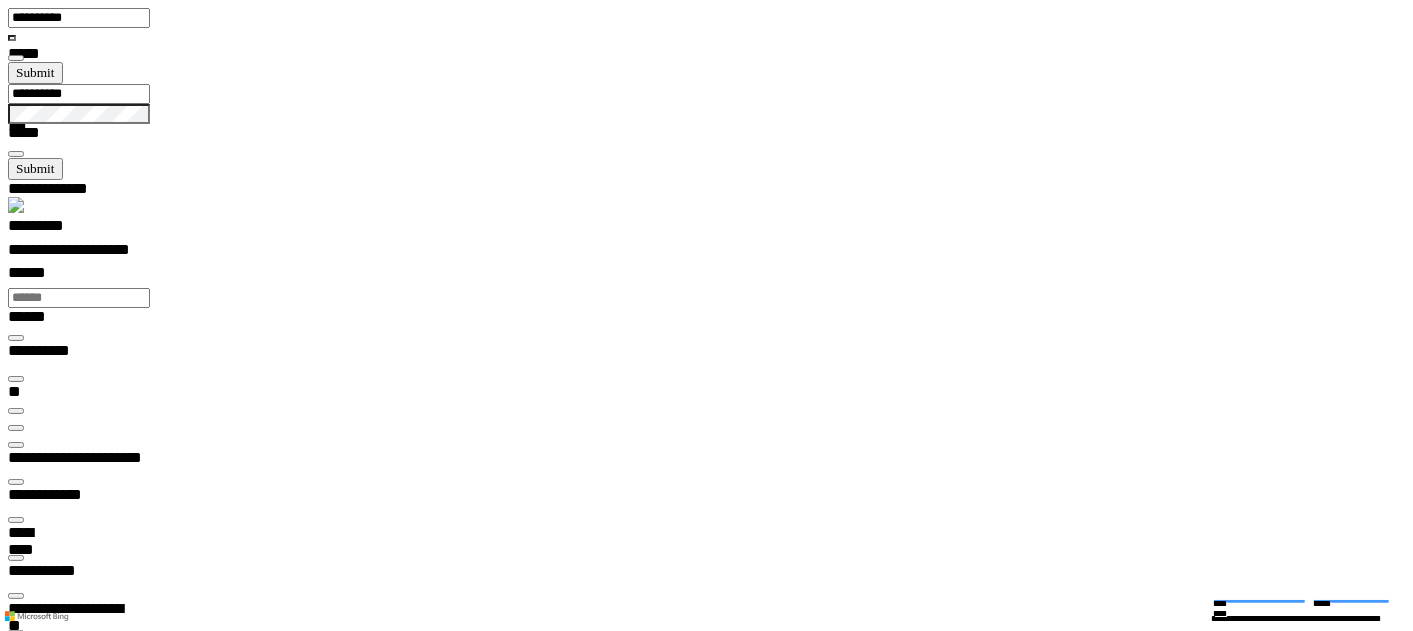 click on "**********" at bounding box center [70, 4201] 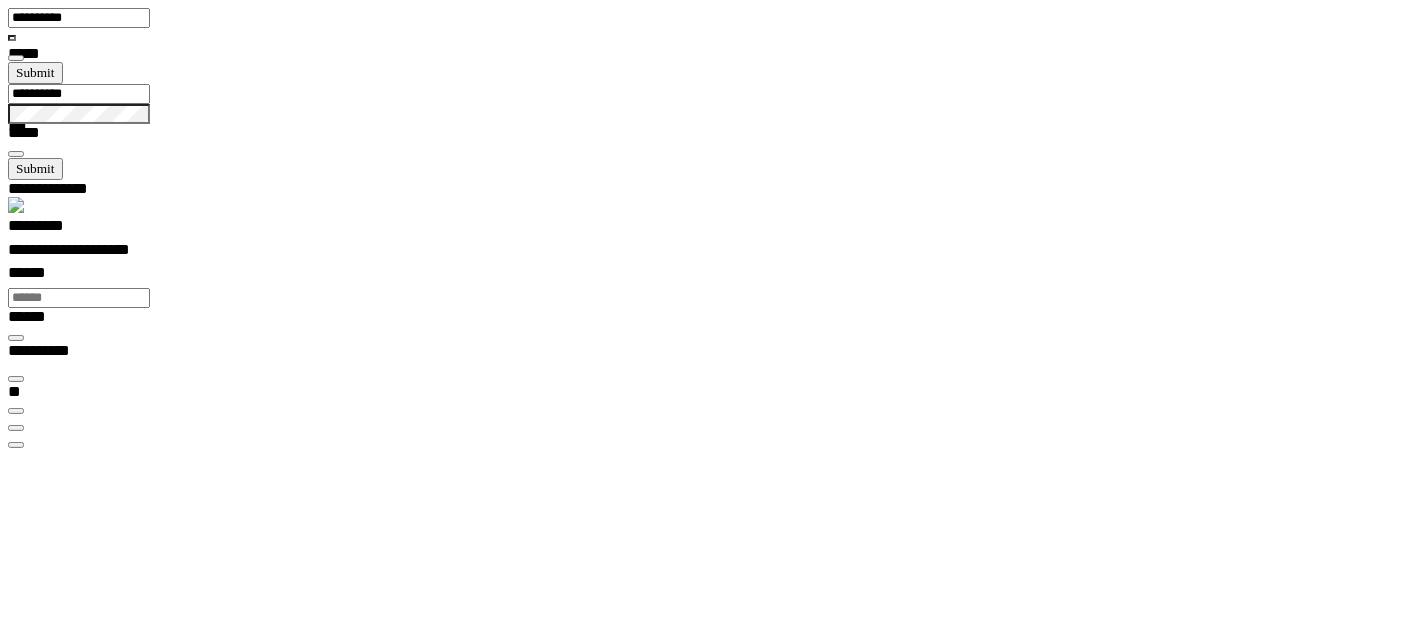 scroll, scrollTop: 99969, scrollLeft: 99877, axis: both 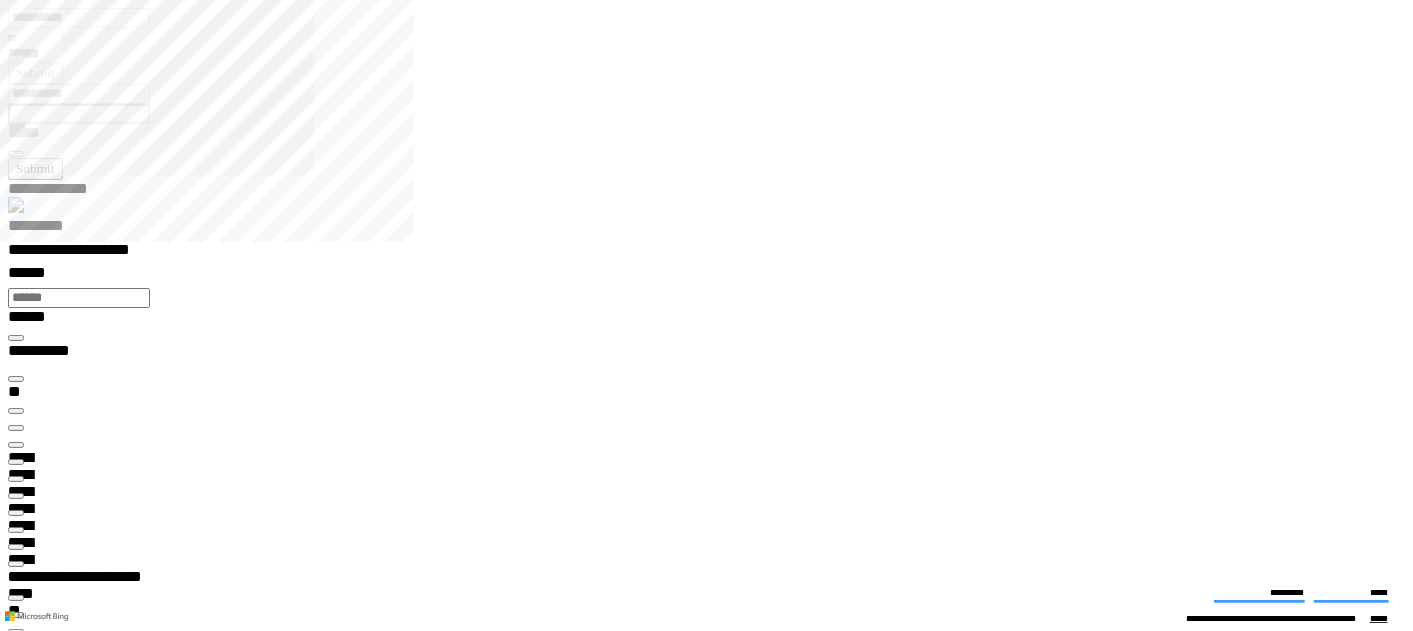 click at bounding box center [16, 7459] 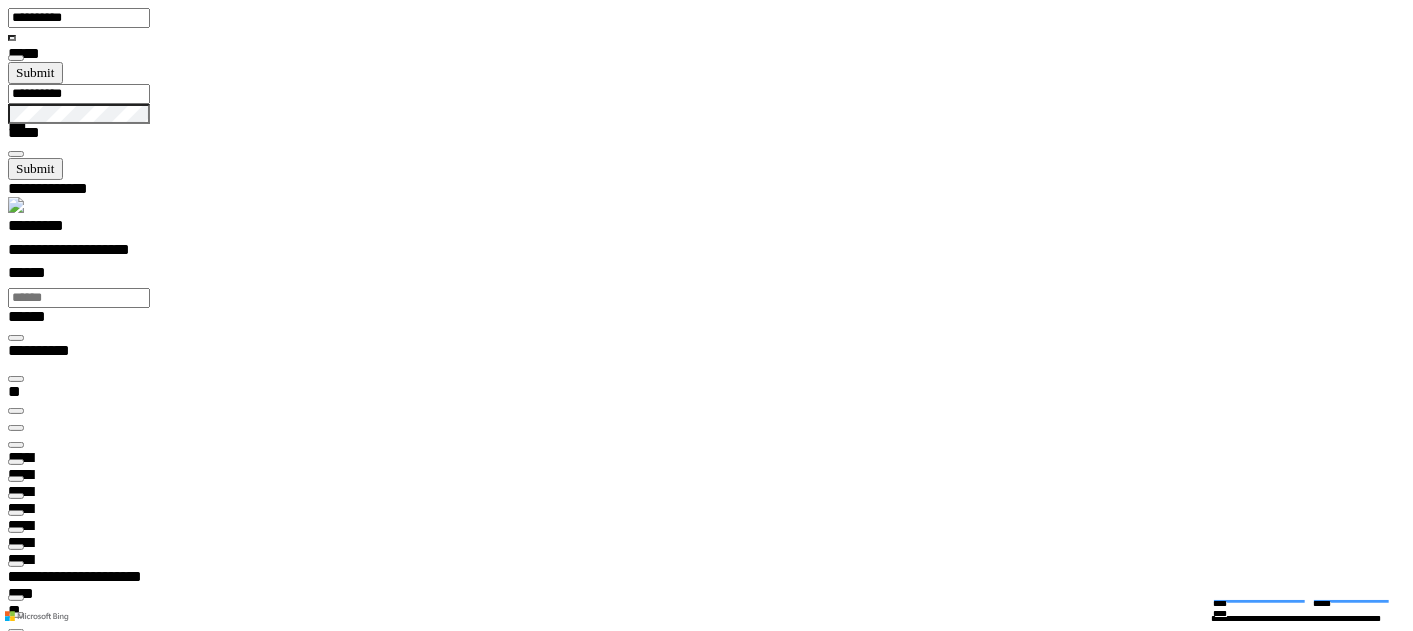 scroll, scrollTop: 122, scrollLeft: 0, axis: vertical 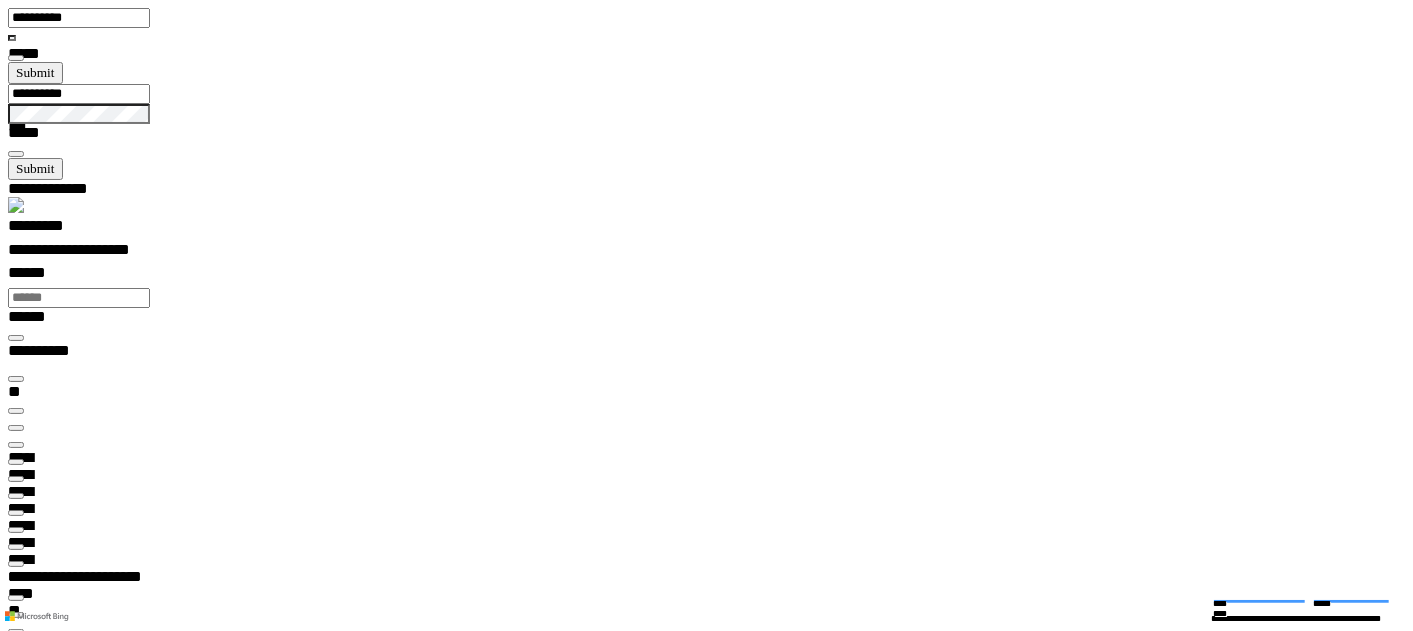 click at bounding box center (16, 12156) 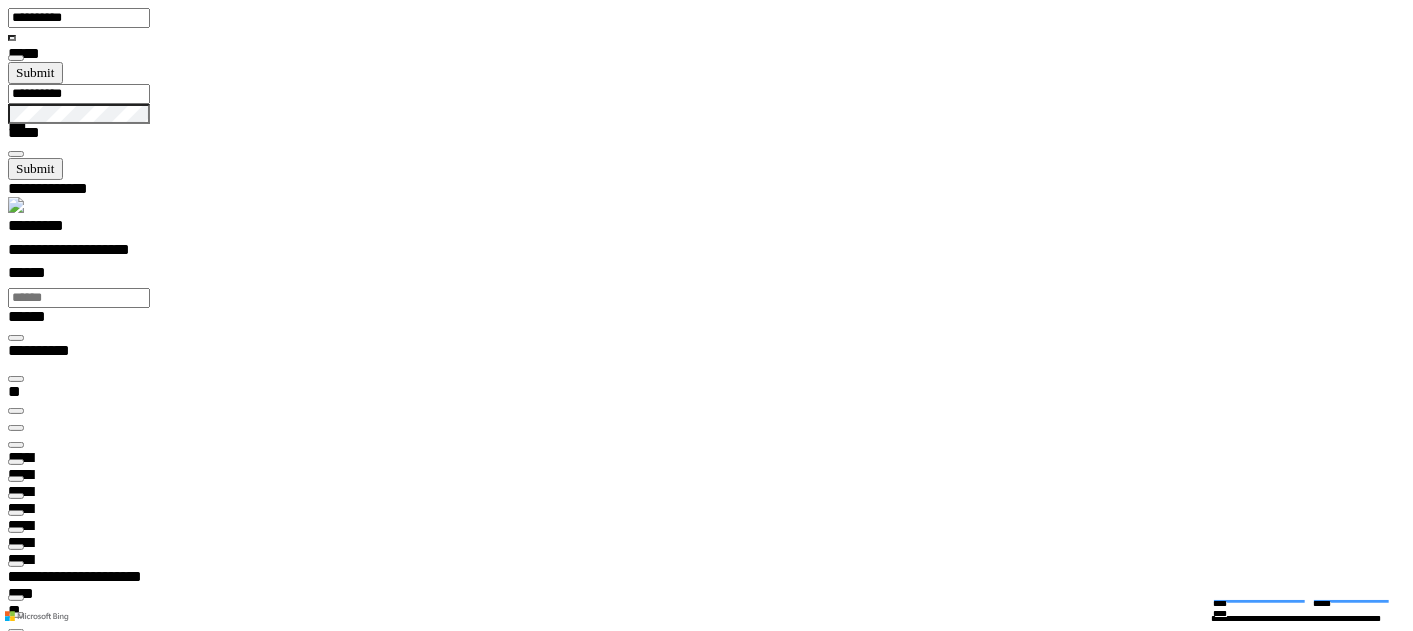 scroll, scrollTop: 0, scrollLeft: 0, axis: both 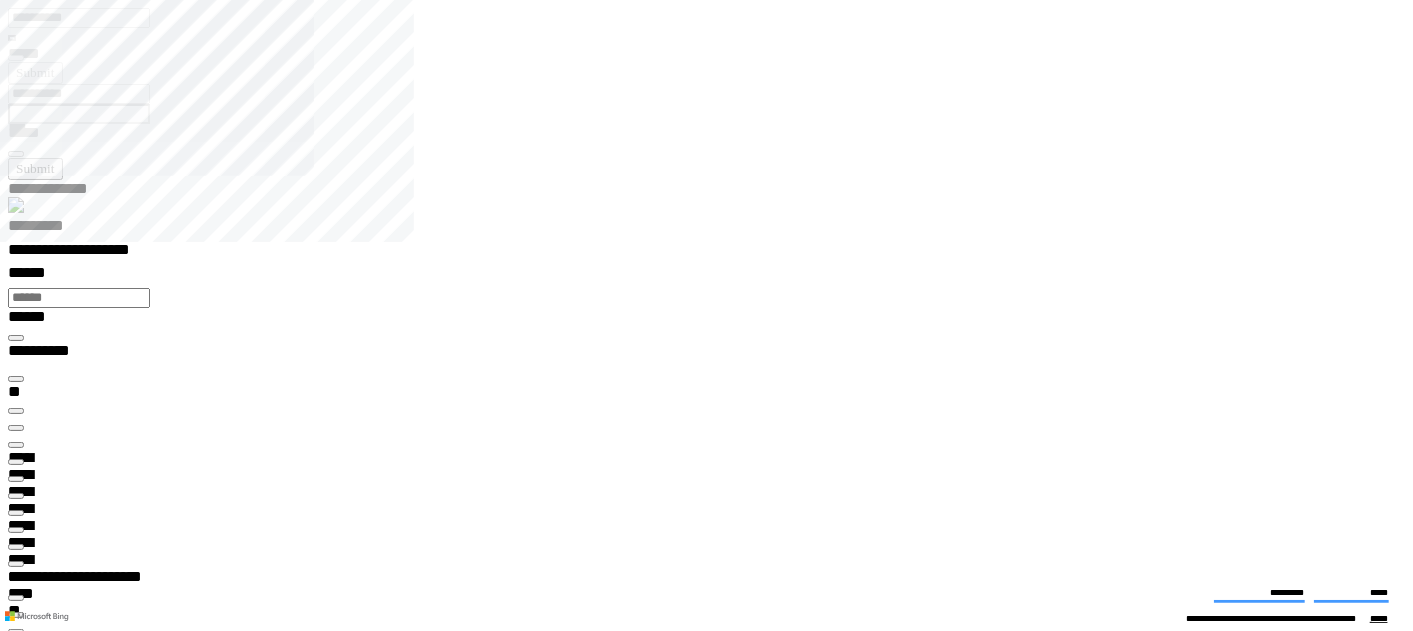 click on "**********" at bounding box center (69, 13318) 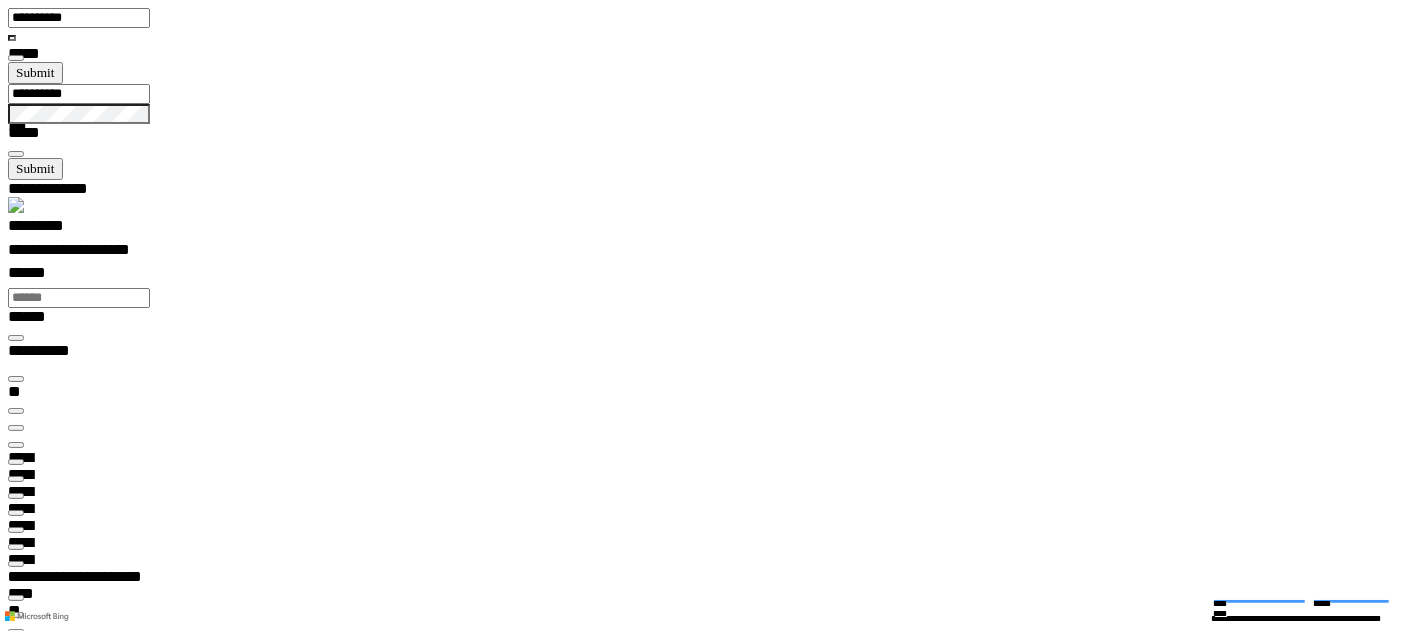 scroll, scrollTop: 99603, scrollLeft: 98966, axis: both 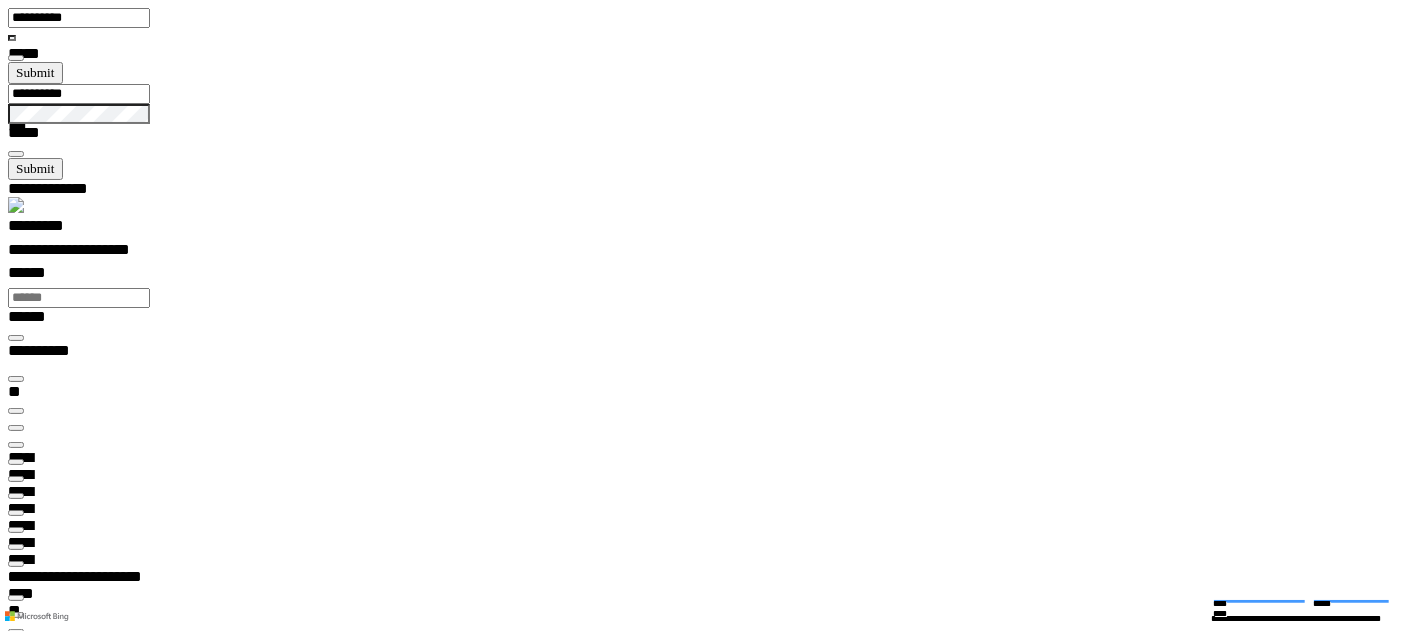 click on "**********" at bounding box center (706, 14010) 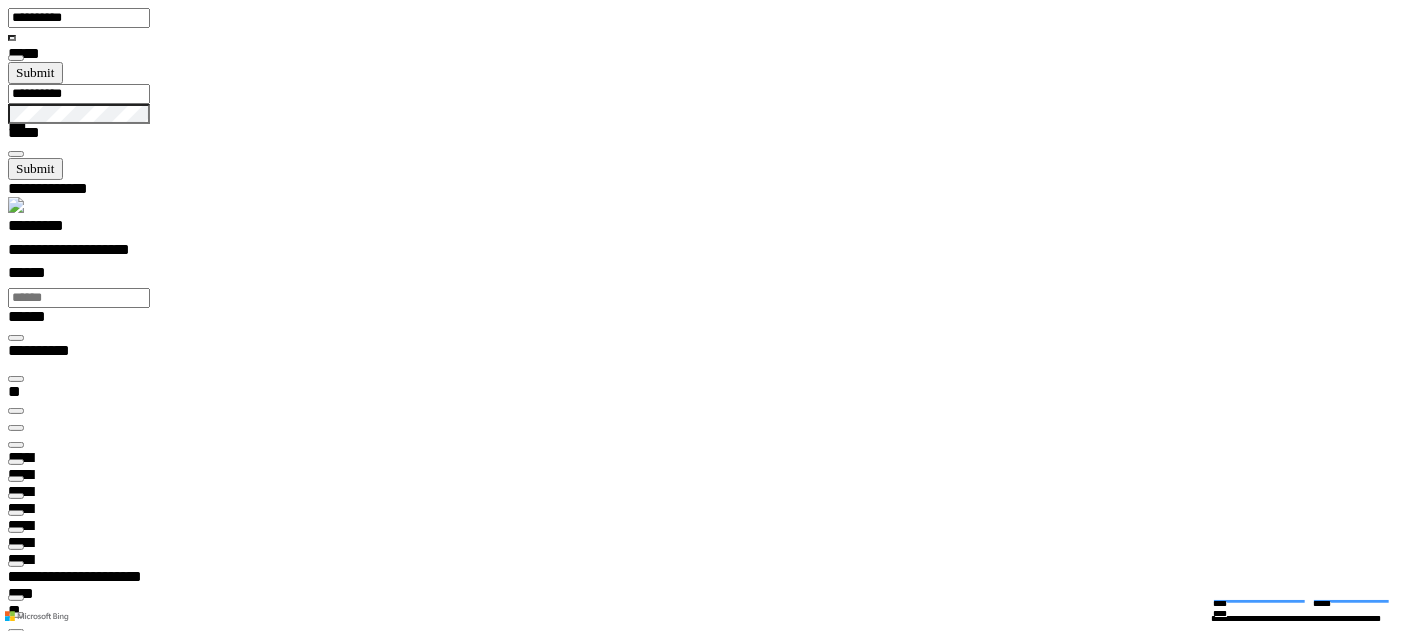 copy on "**********" 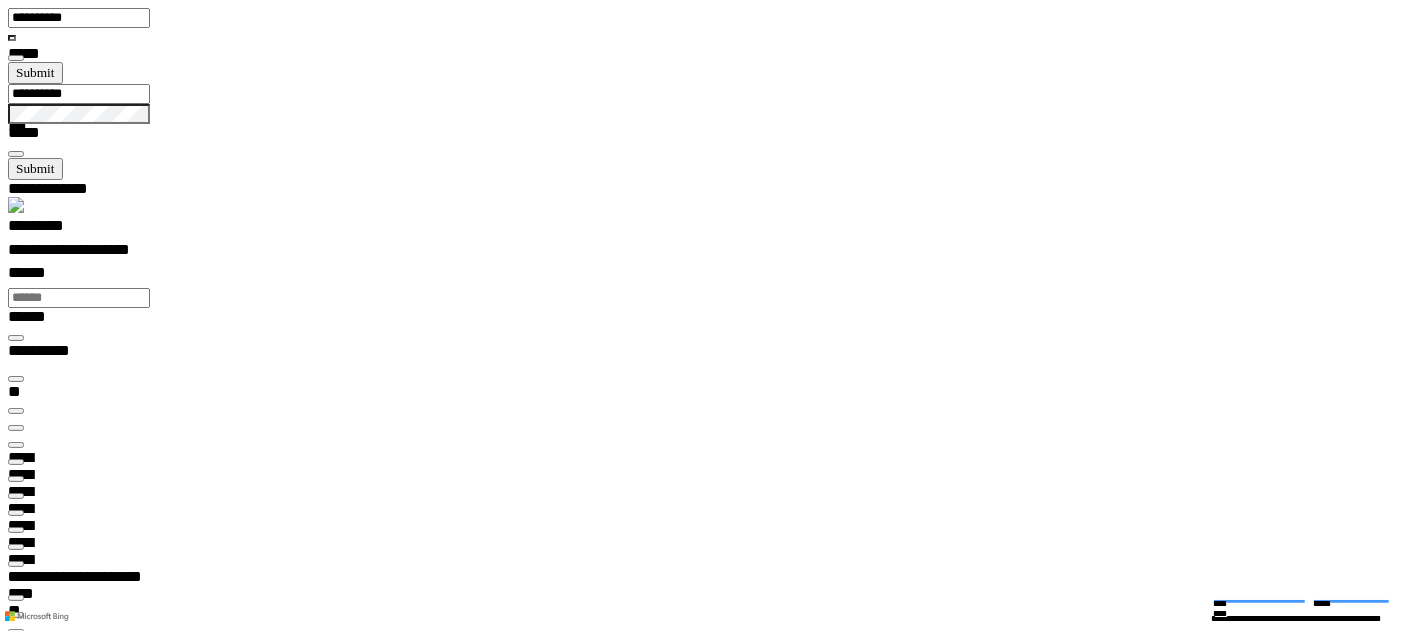 scroll, scrollTop: 29, scrollLeft: 120, axis: both 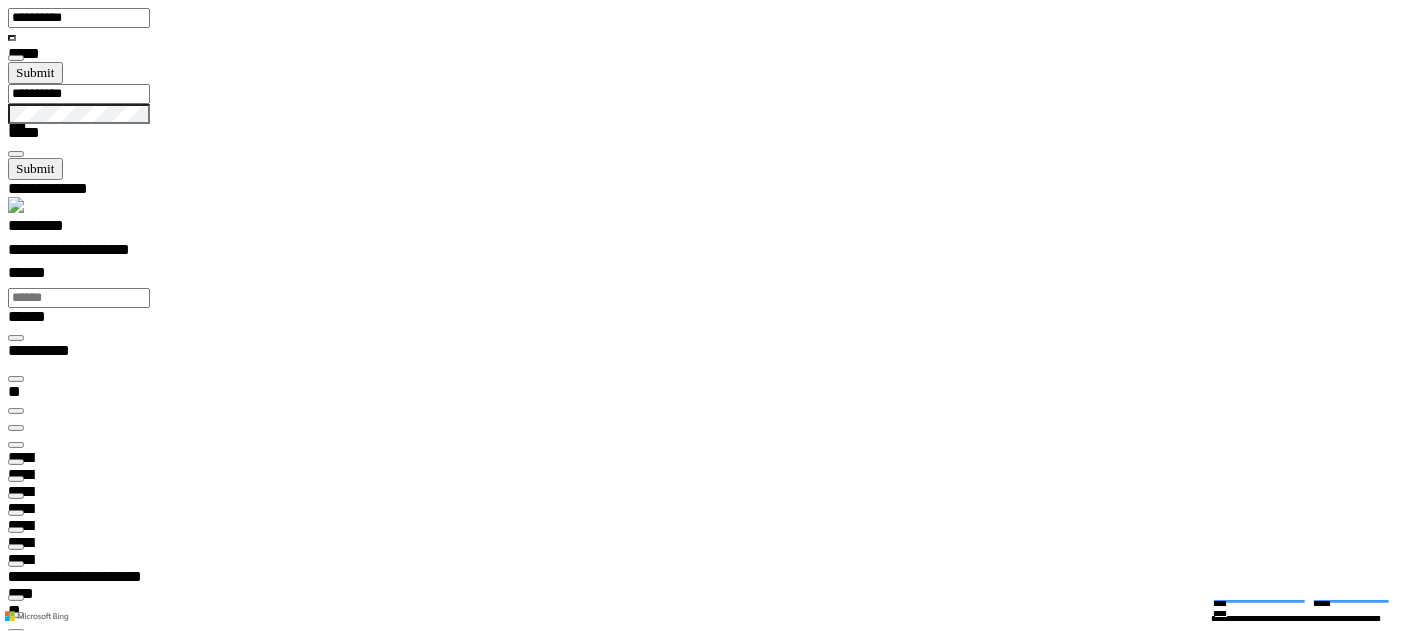 drag, startPoint x: 651, startPoint y: 242, endPoint x: 745, endPoint y: 240, distance: 94.02127 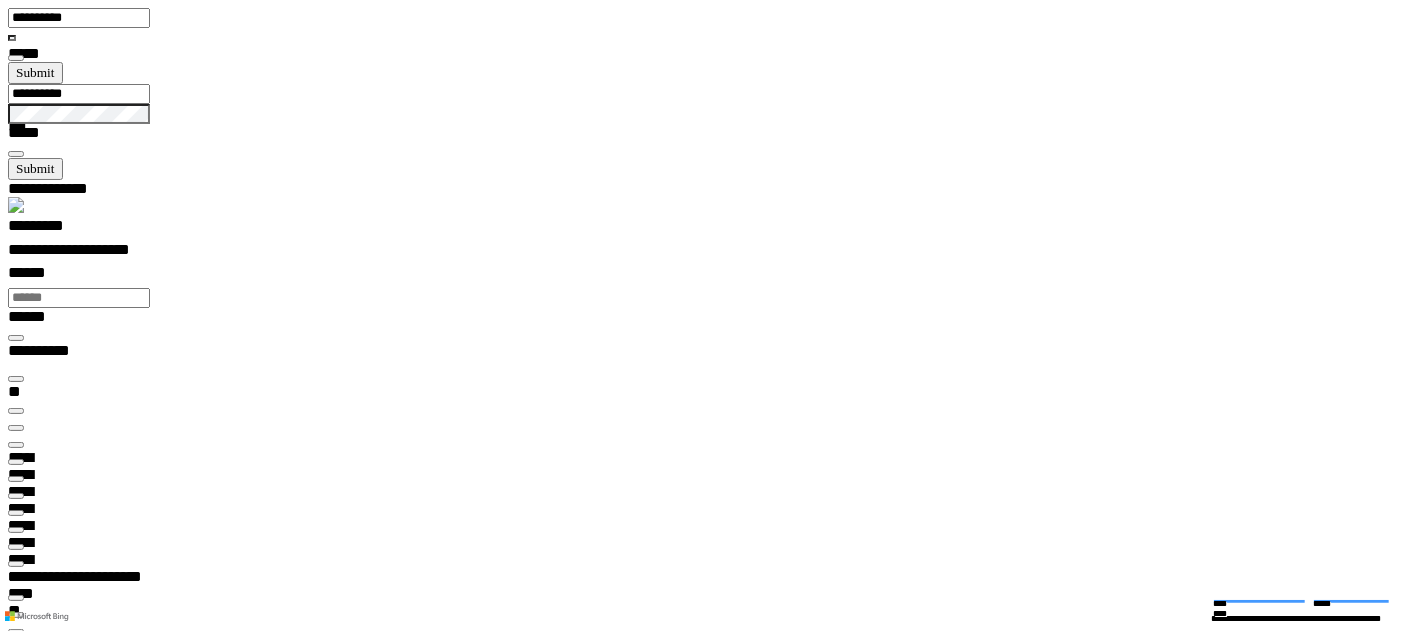 click on "**********" at bounding box center (714, 17461) 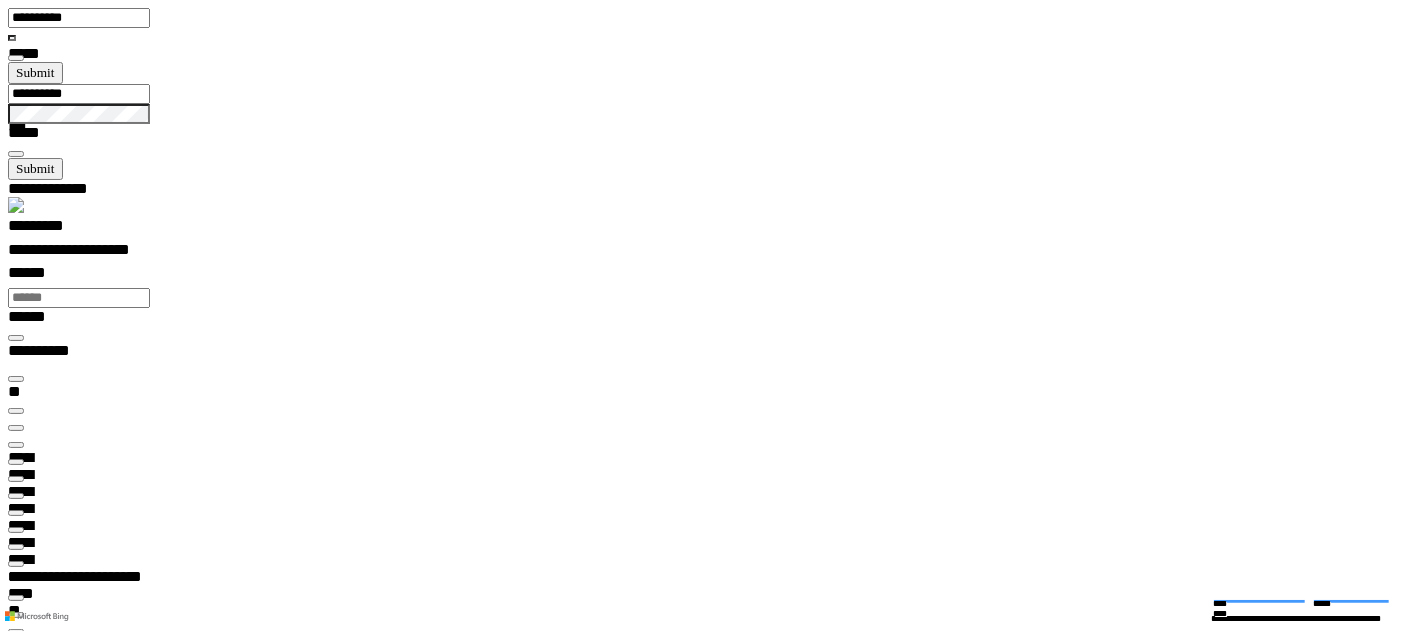 copy on "**********" 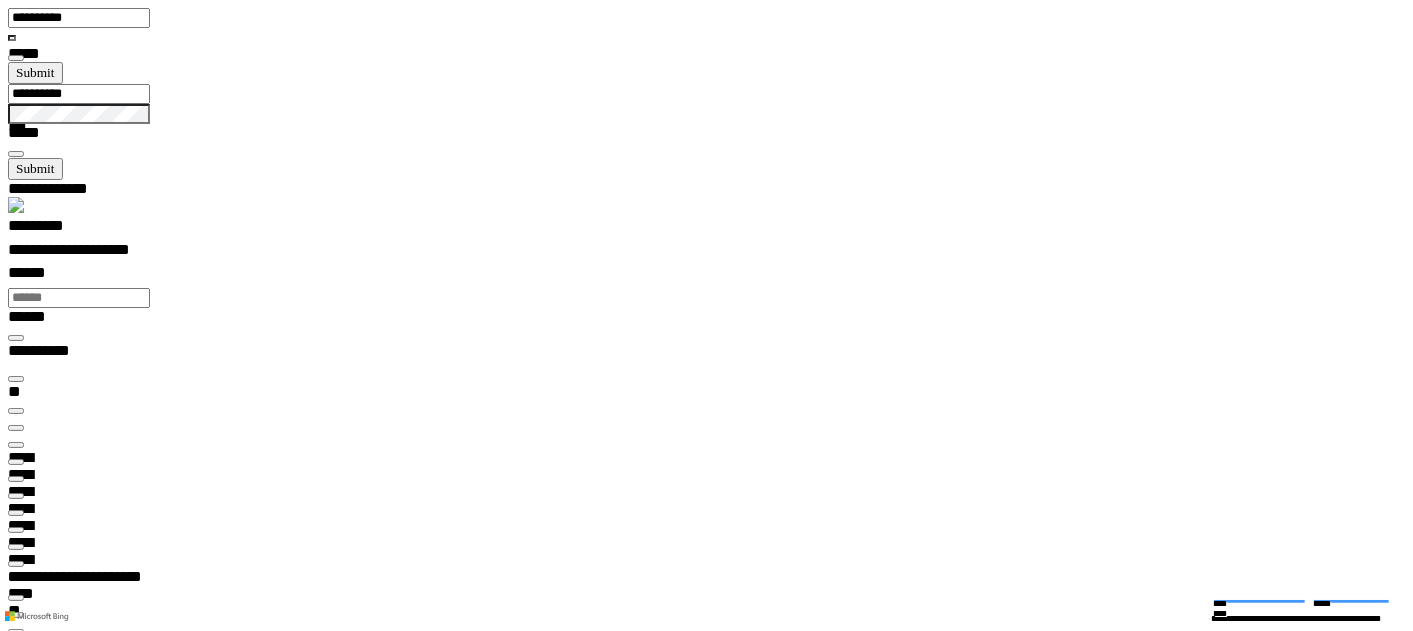 click at bounding box center [16, 17502] 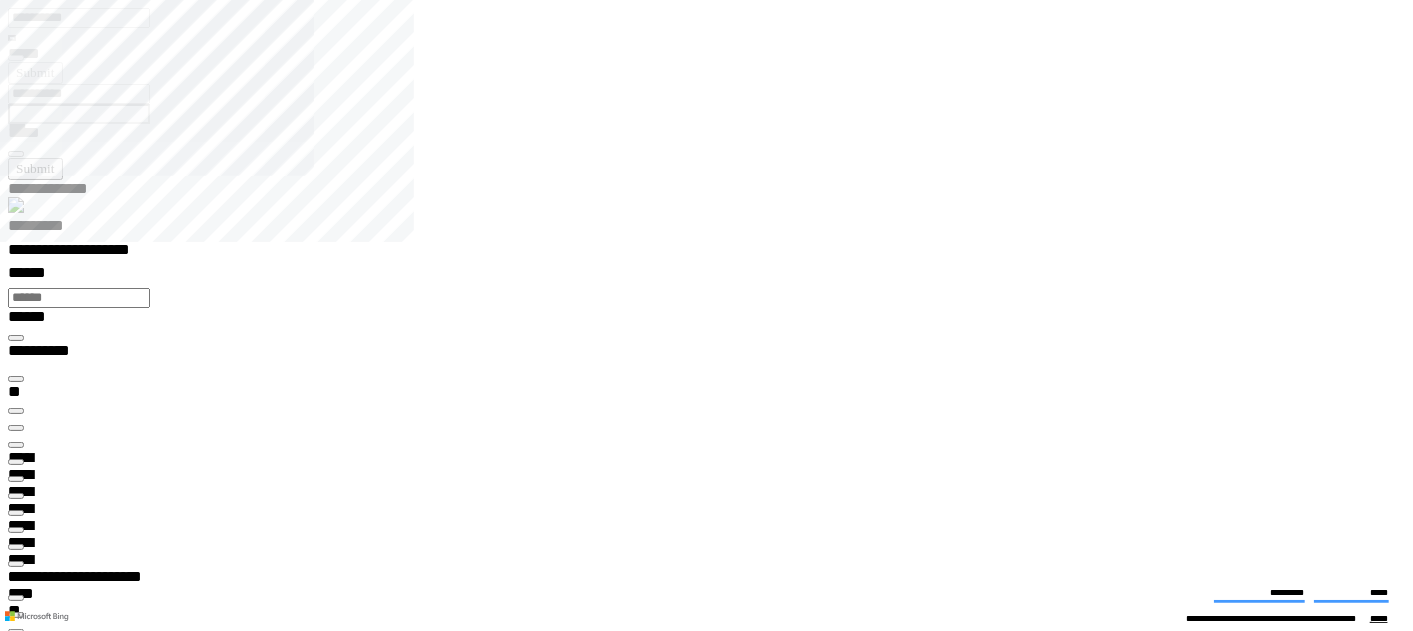 scroll, scrollTop: 545, scrollLeft: 0, axis: vertical 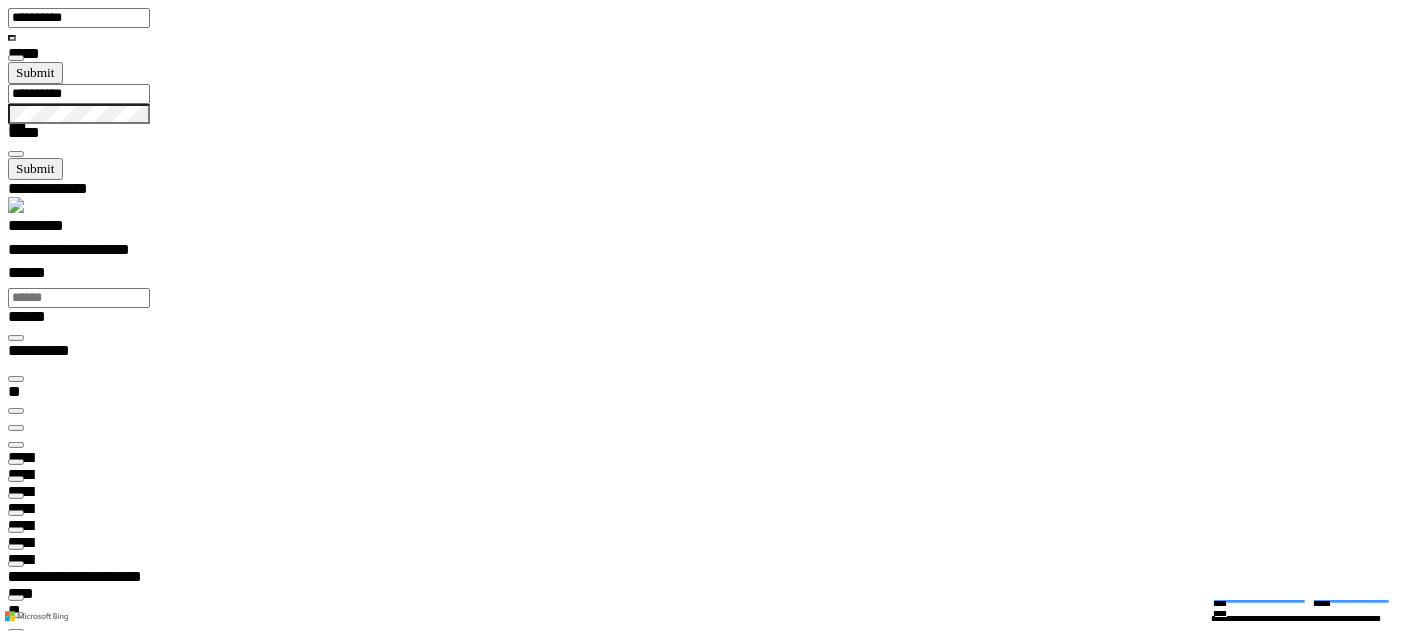 drag, startPoint x: 391, startPoint y: 329, endPoint x: 485, endPoint y: 328, distance: 94.00532 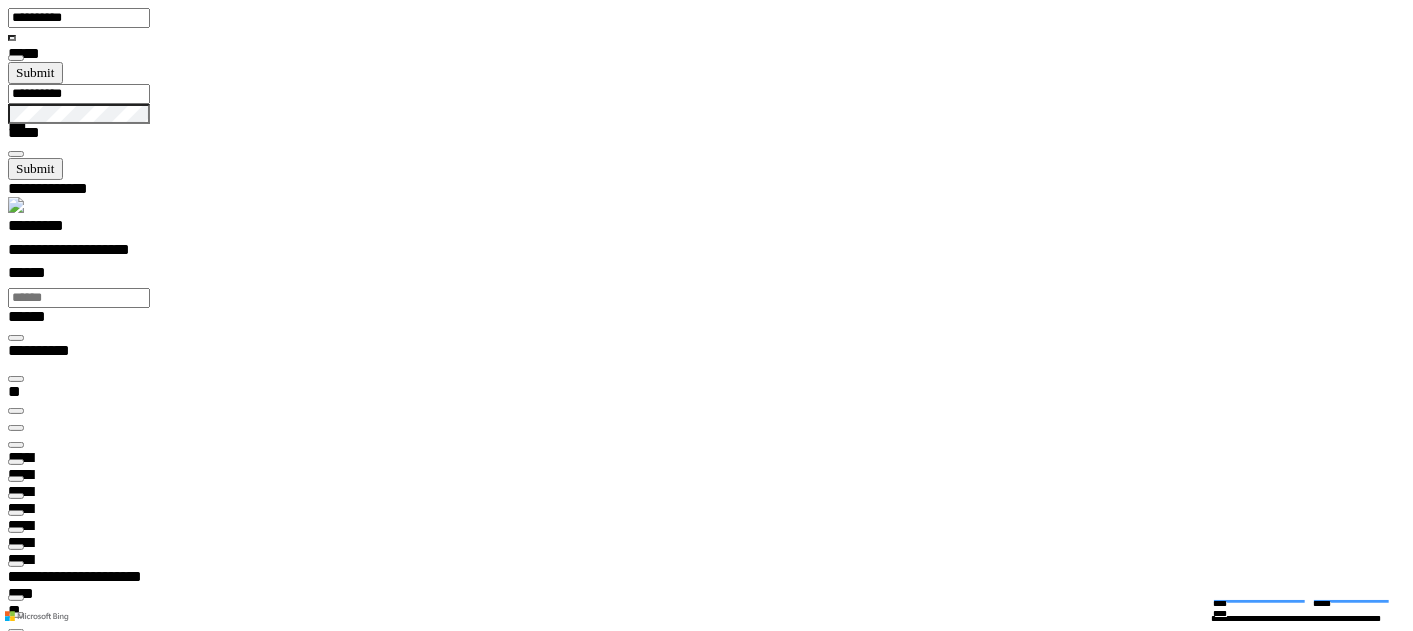 click on "**********" at bounding box center [521, 11608] 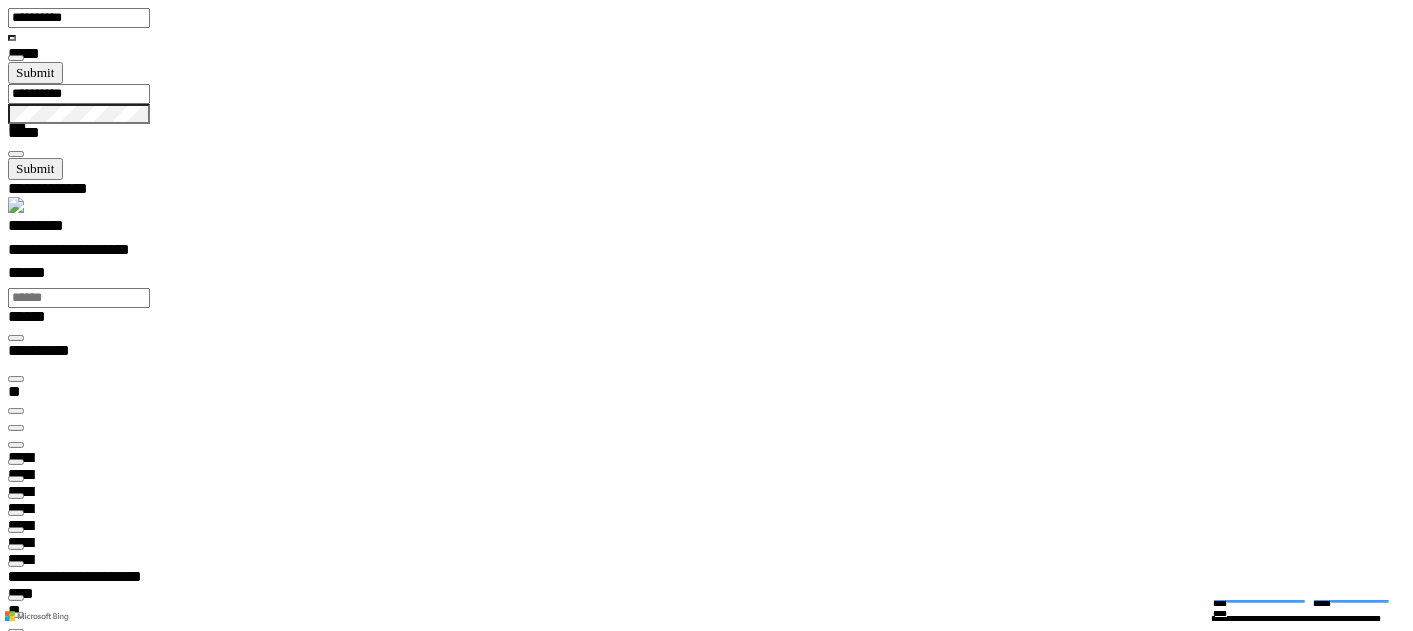 copy on "**********" 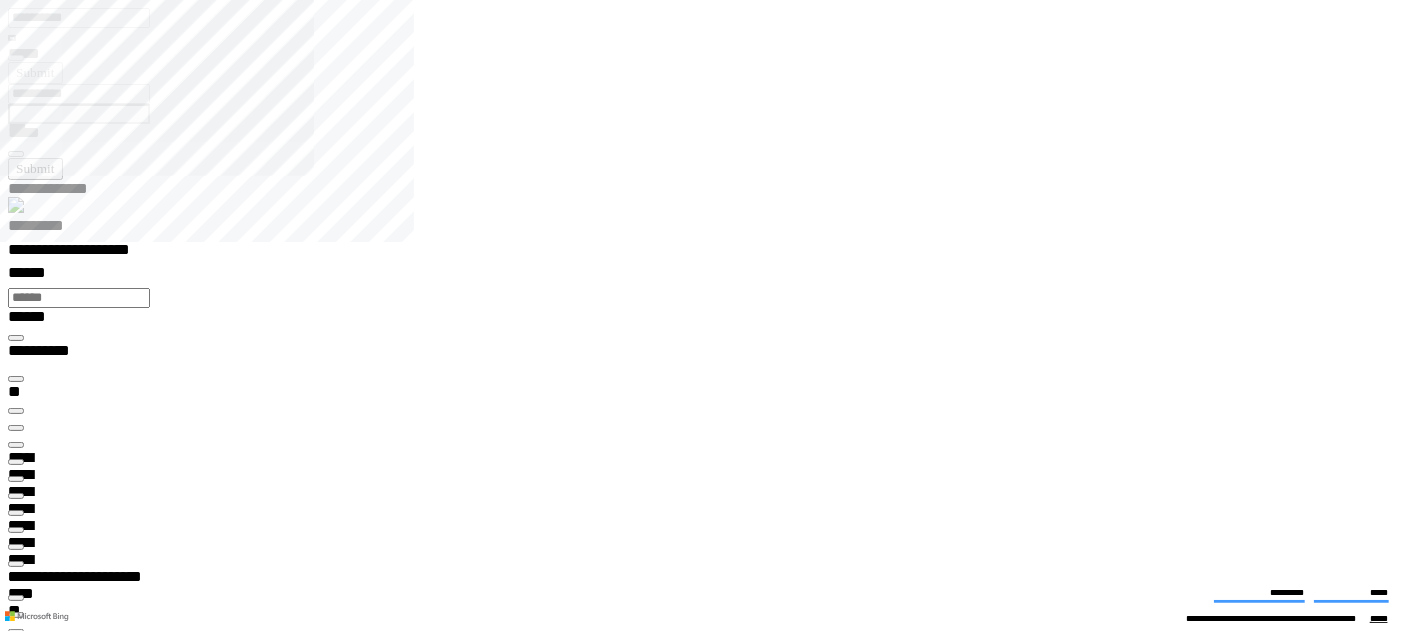 scroll, scrollTop: 0, scrollLeft: 0, axis: both 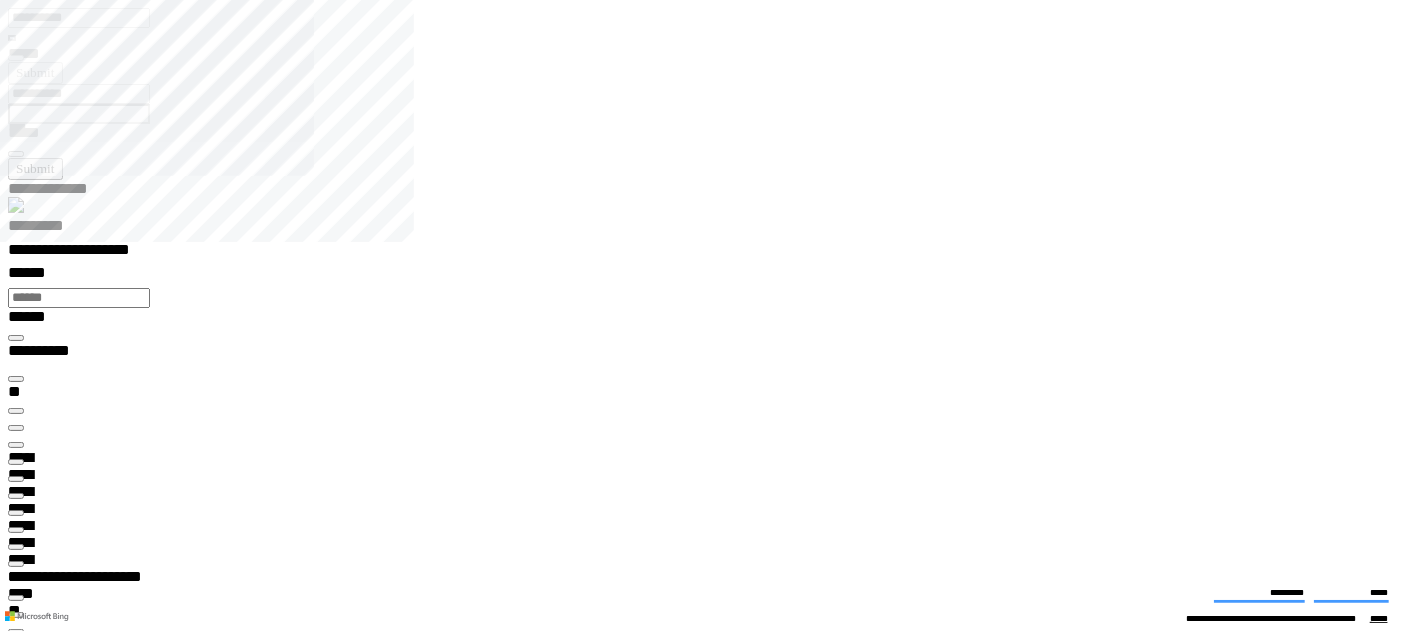 type 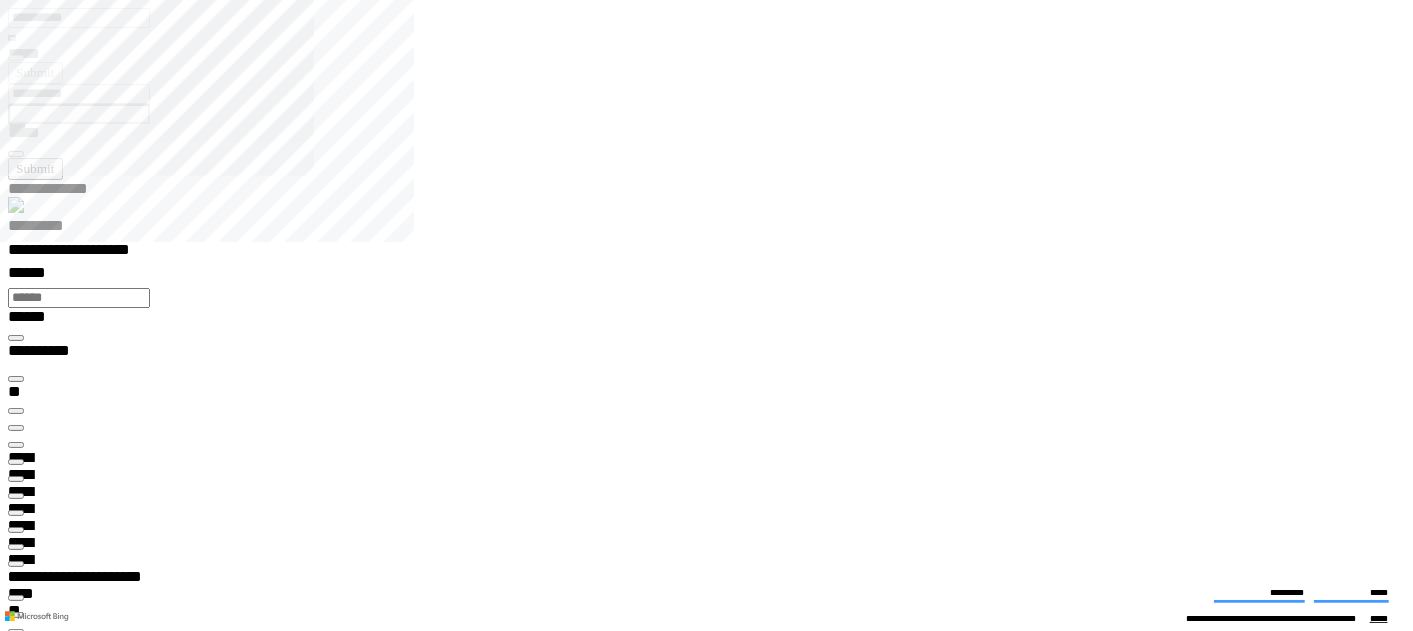 click on "**********" at bounding box center [59, 4354] 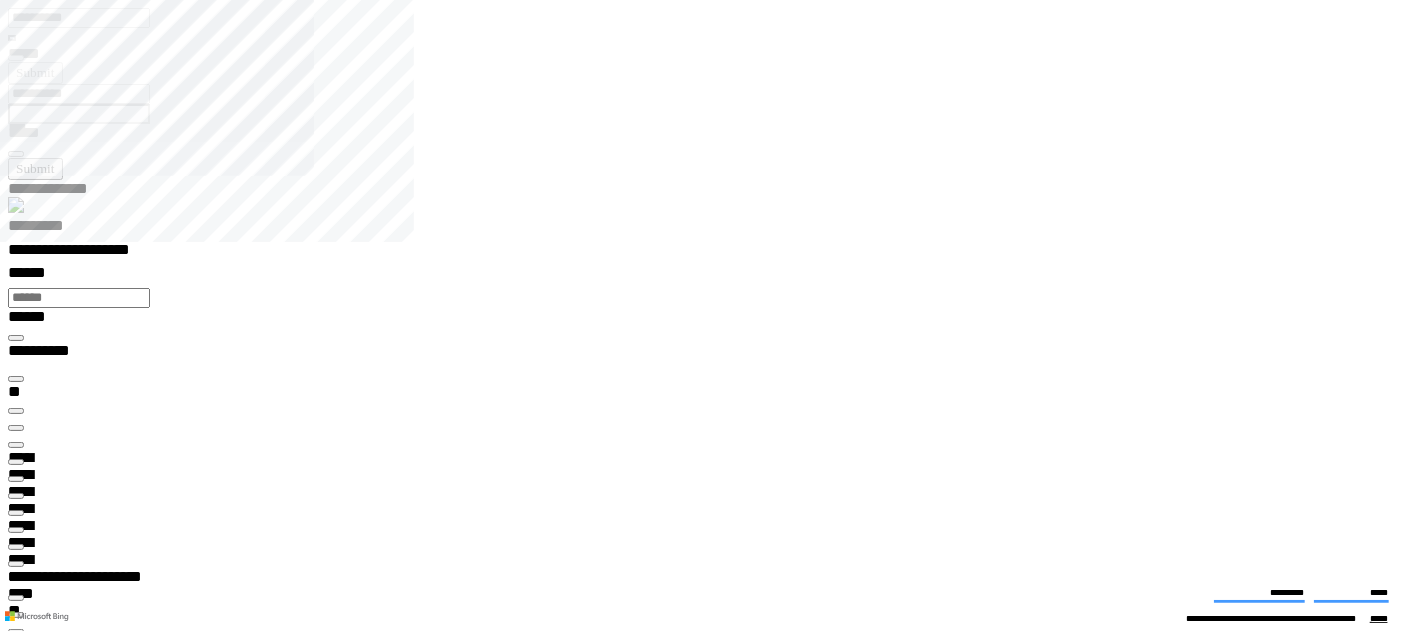 copy on "******" 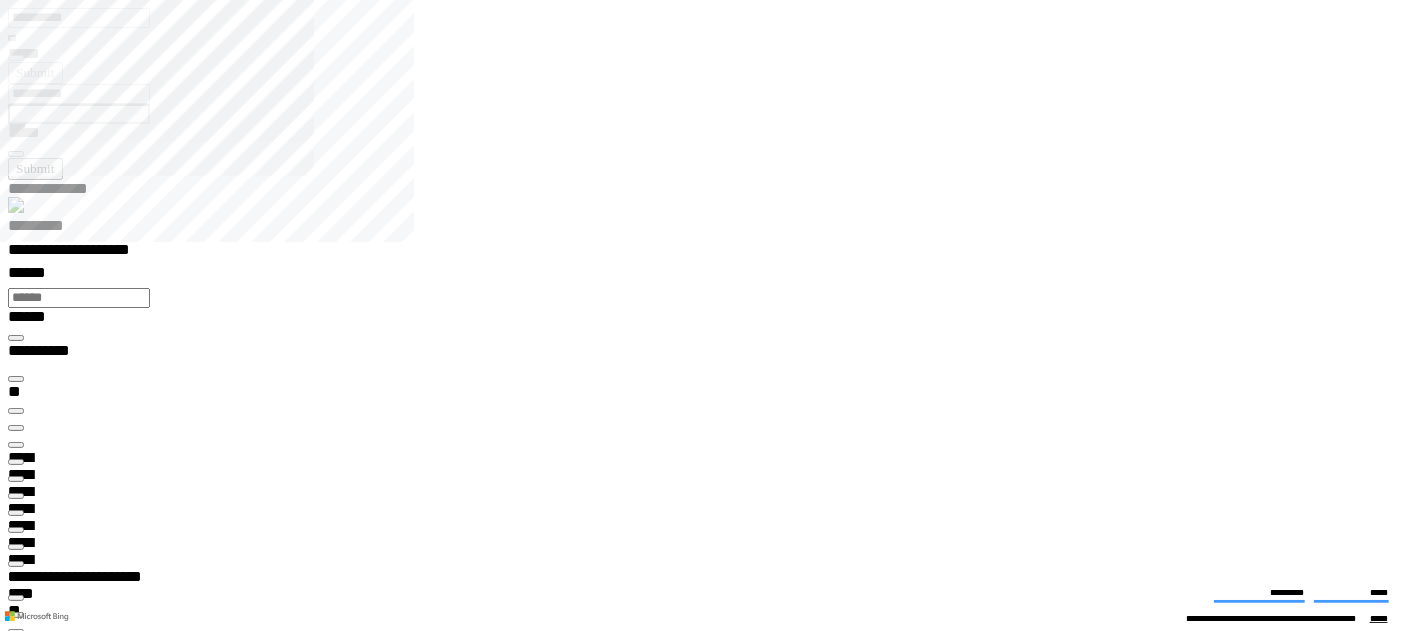 scroll, scrollTop: 100, scrollLeft: 698, axis: both 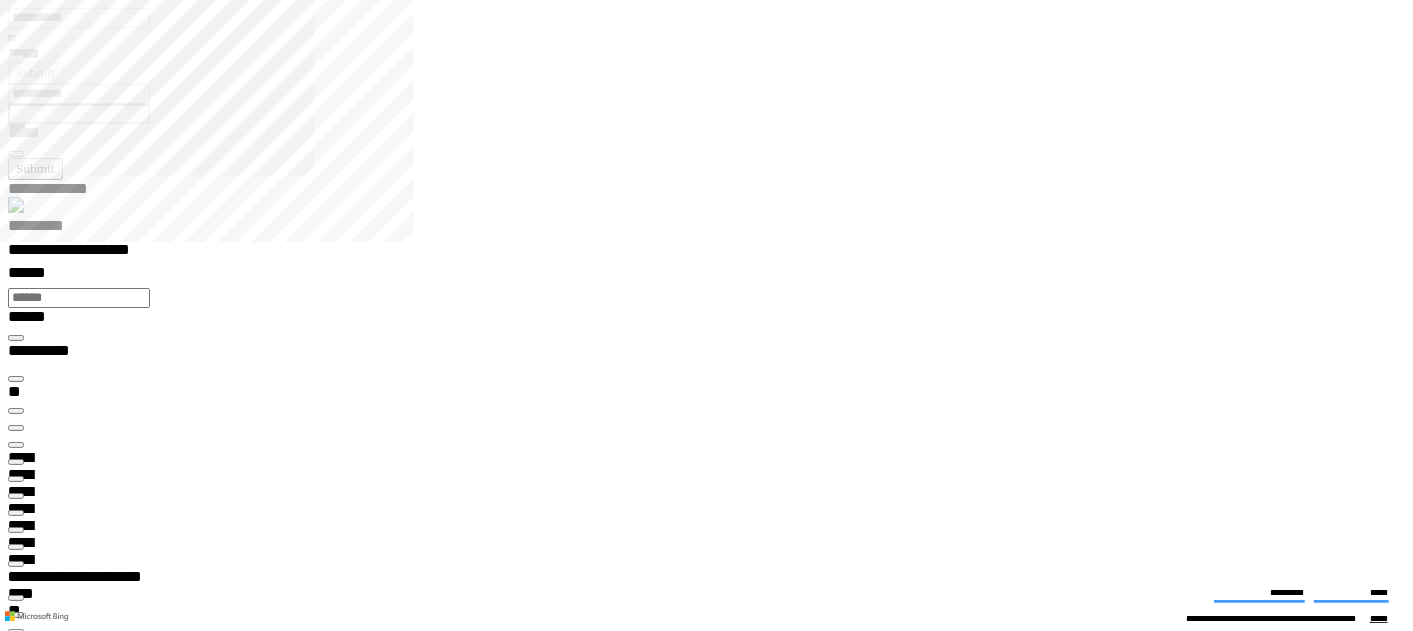 type 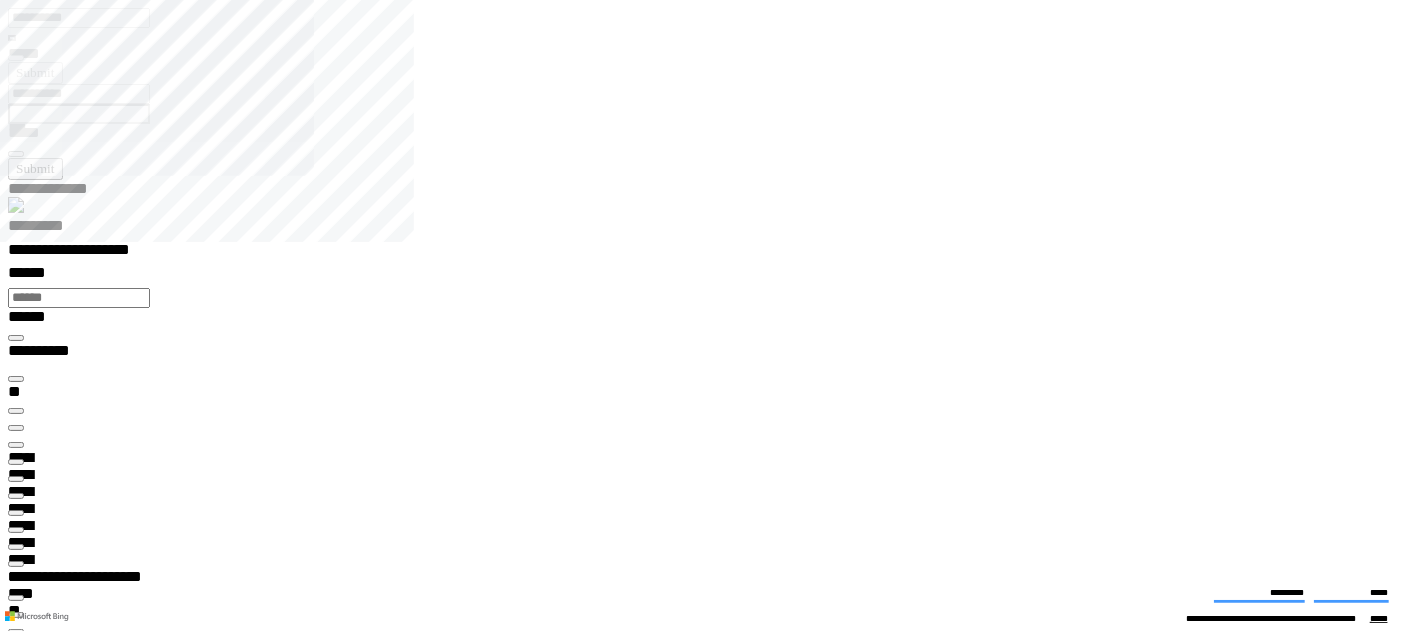 click at bounding box center (79, 16694) 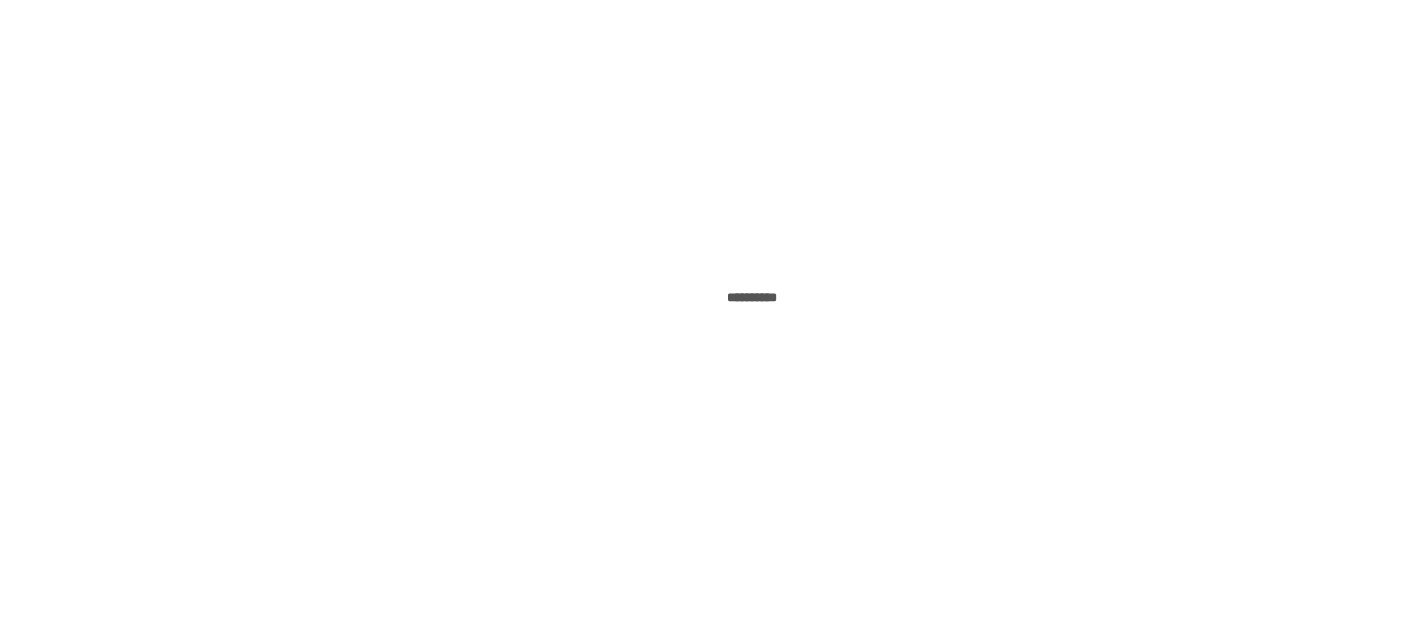 scroll, scrollTop: 0, scrollLeft: 0, axis: both 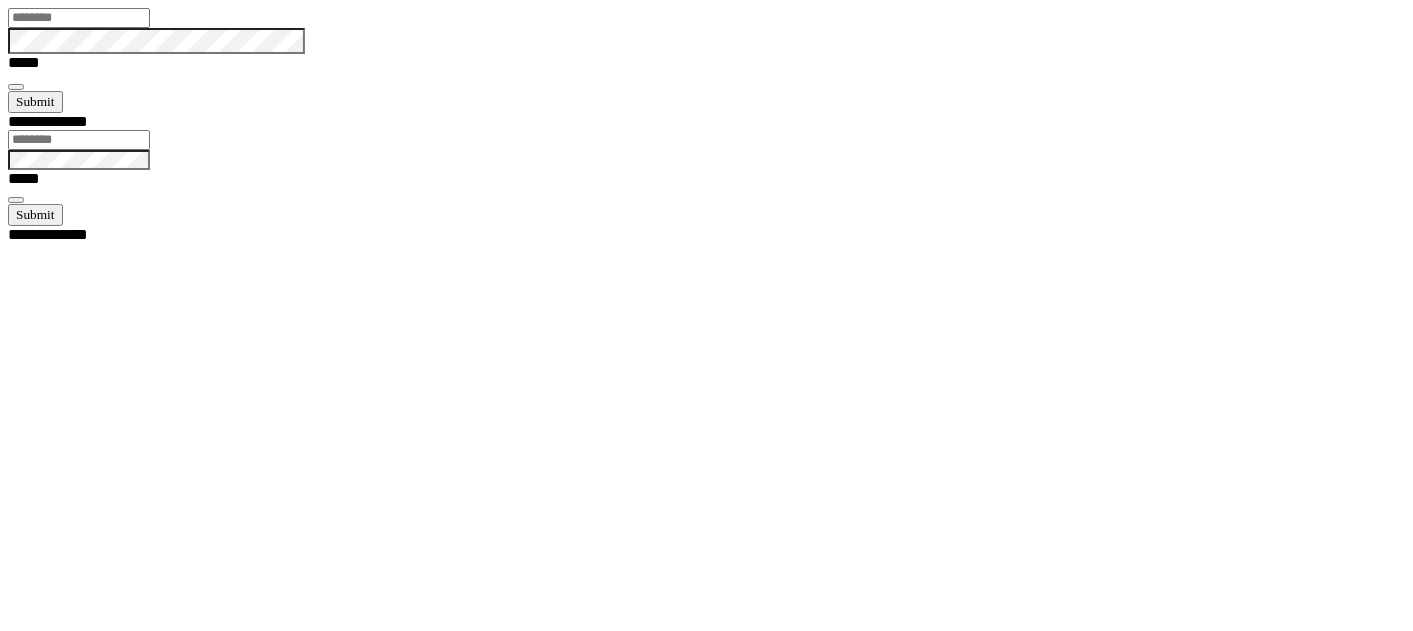type on "**********" 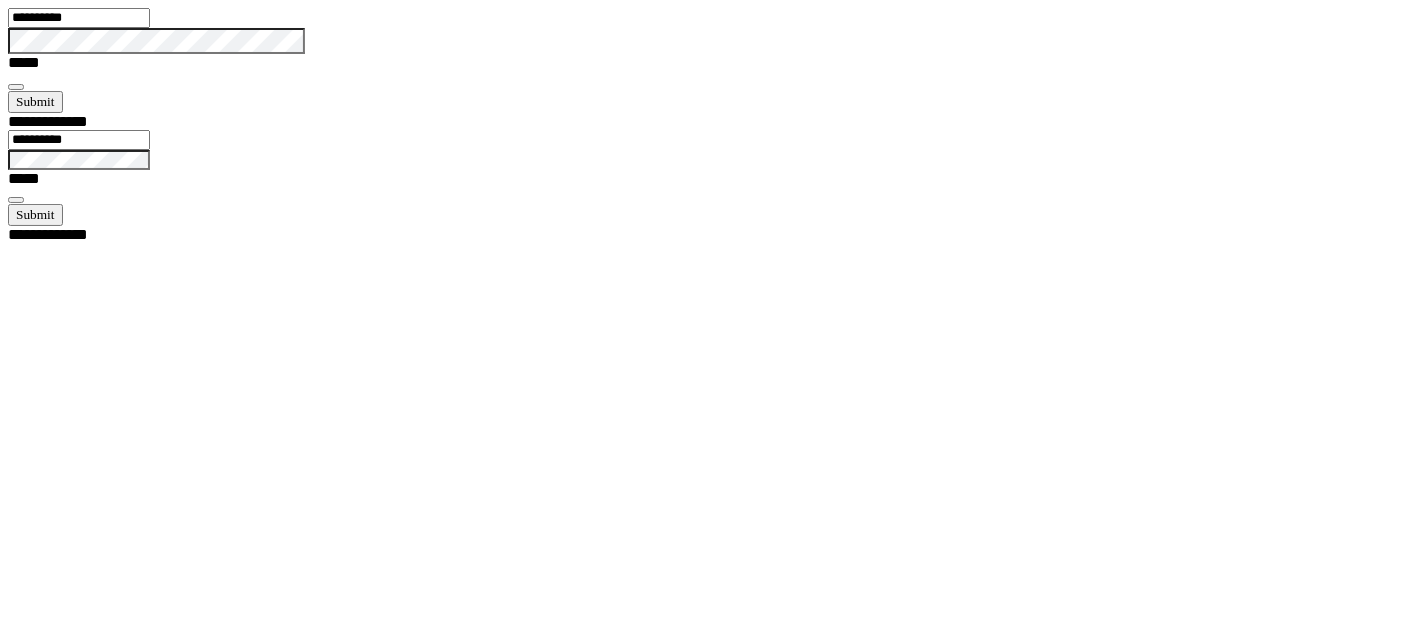 click at bounding box center (16, 87) 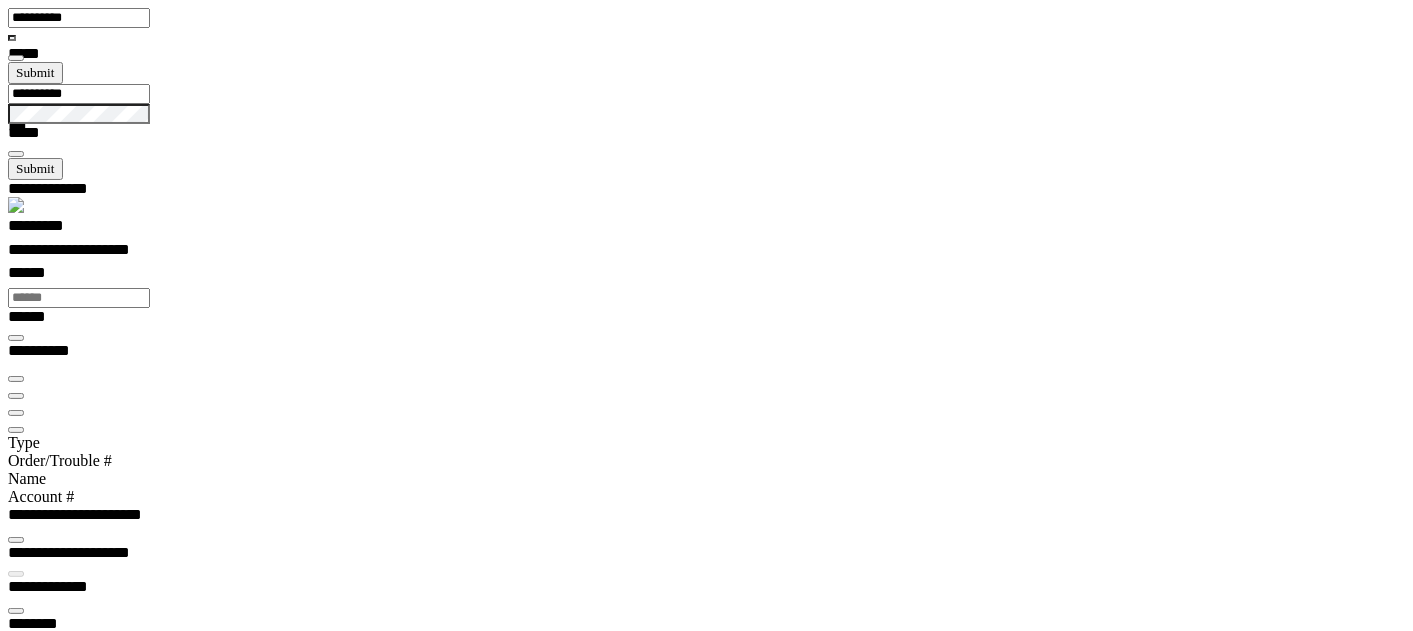 scroll, scrollTop: 99755, scrollLeft: 99508, axis: both 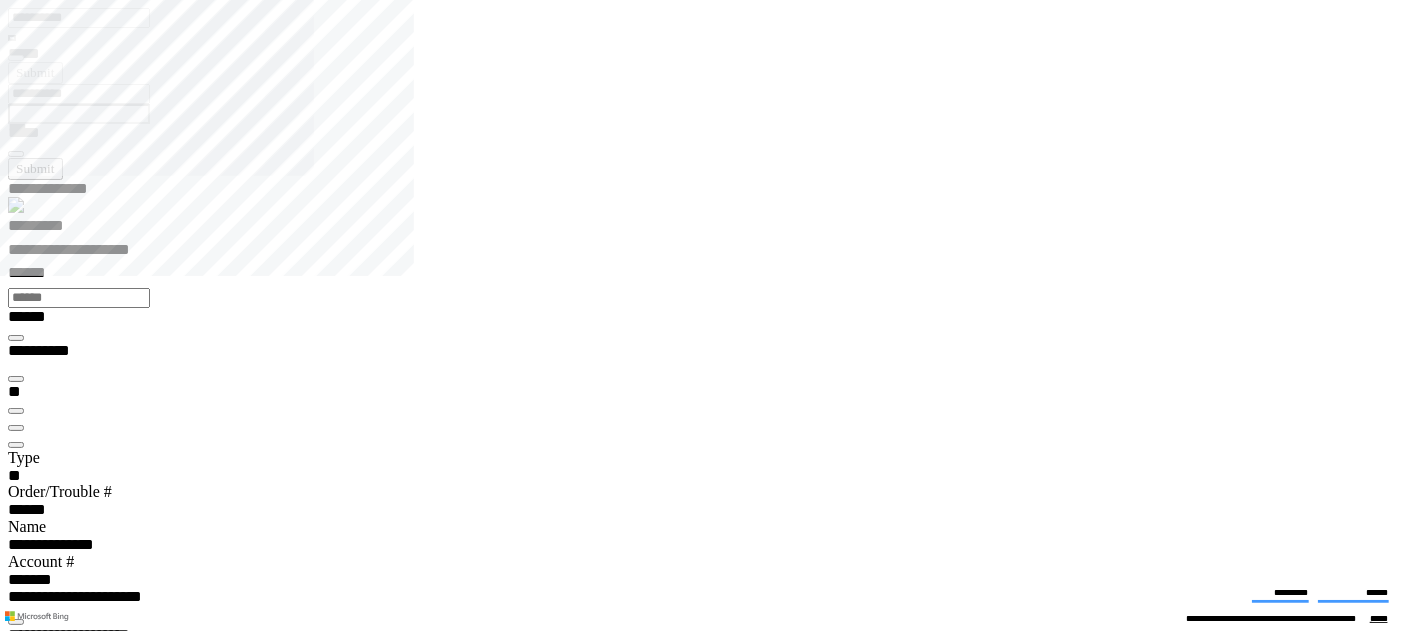 type on "*******" 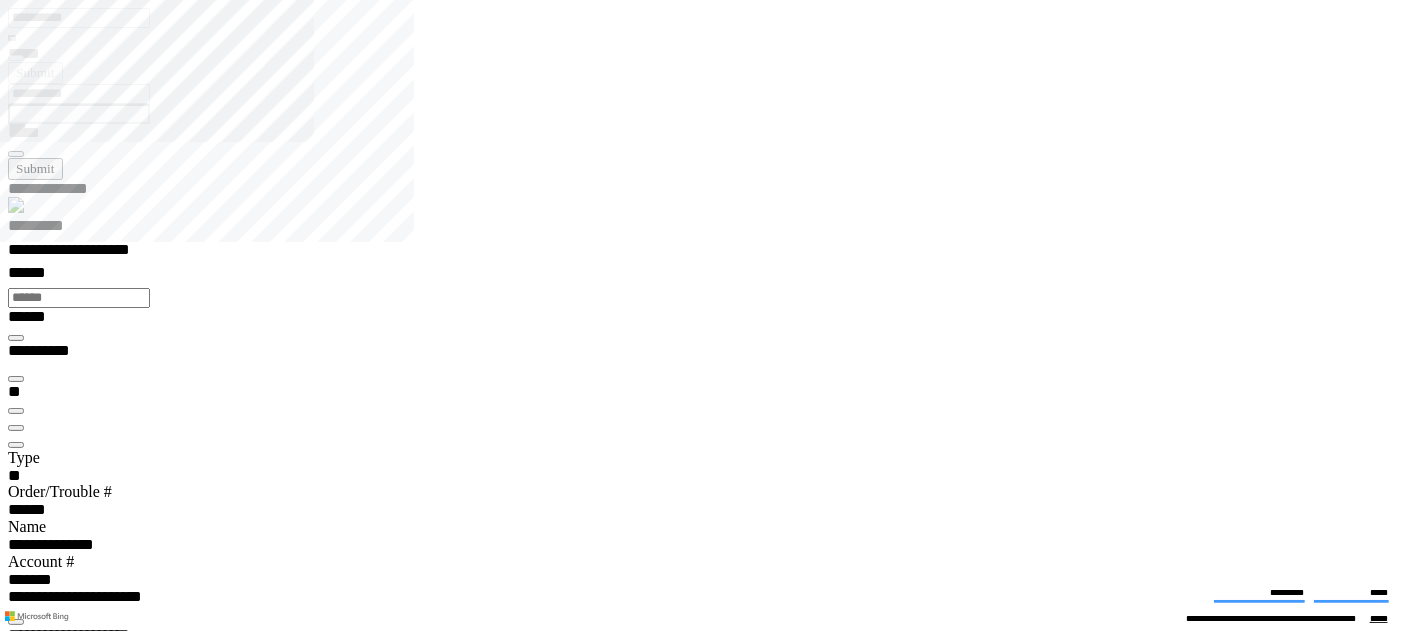 click at bounding box center (16, 4067) 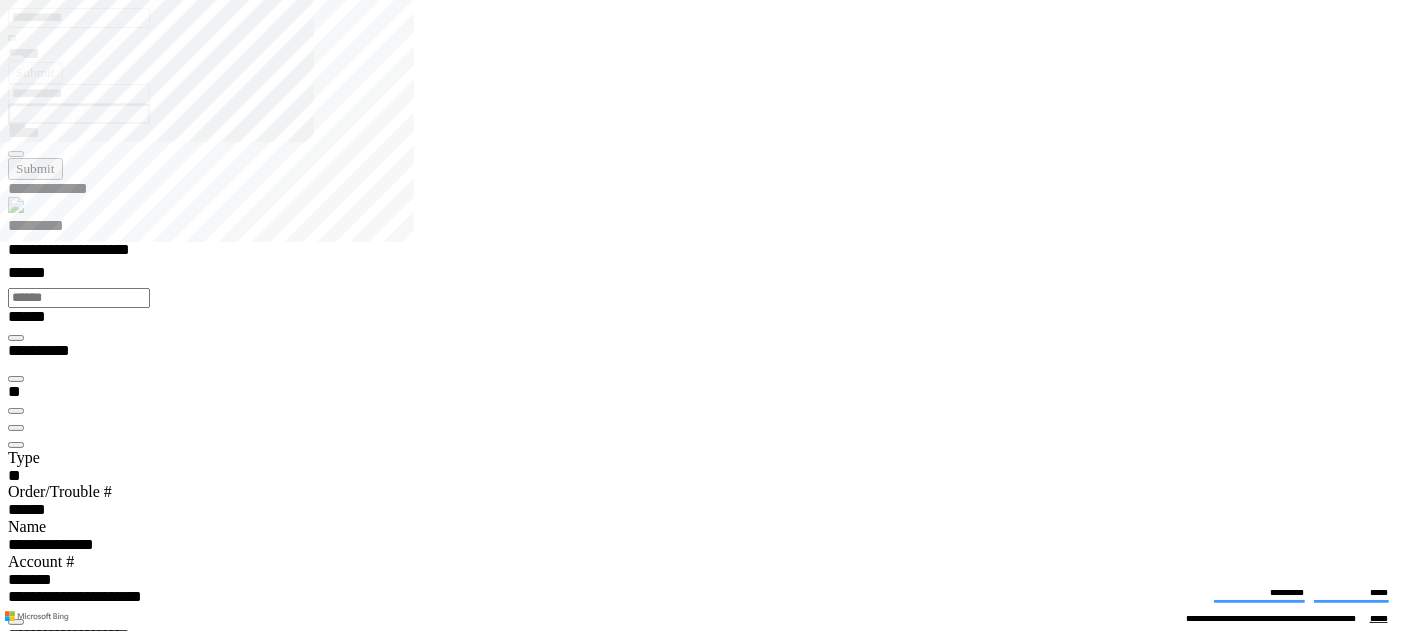 paste on "**********" 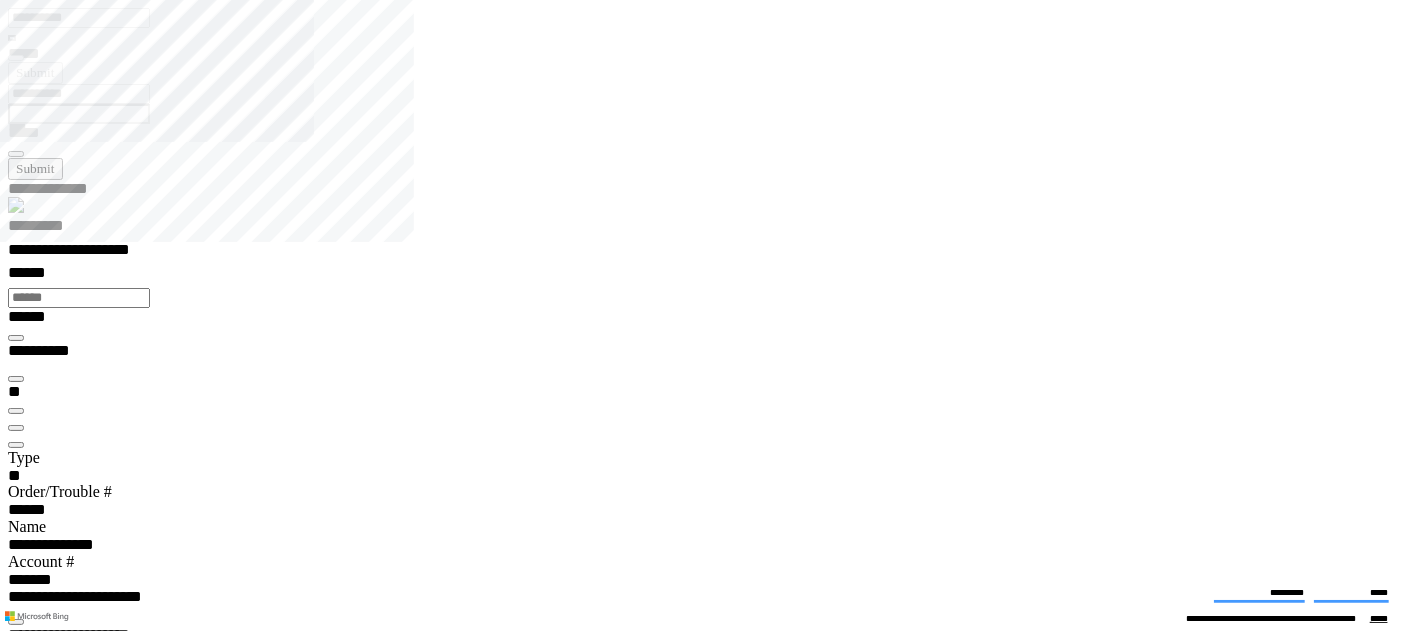type on "**********" 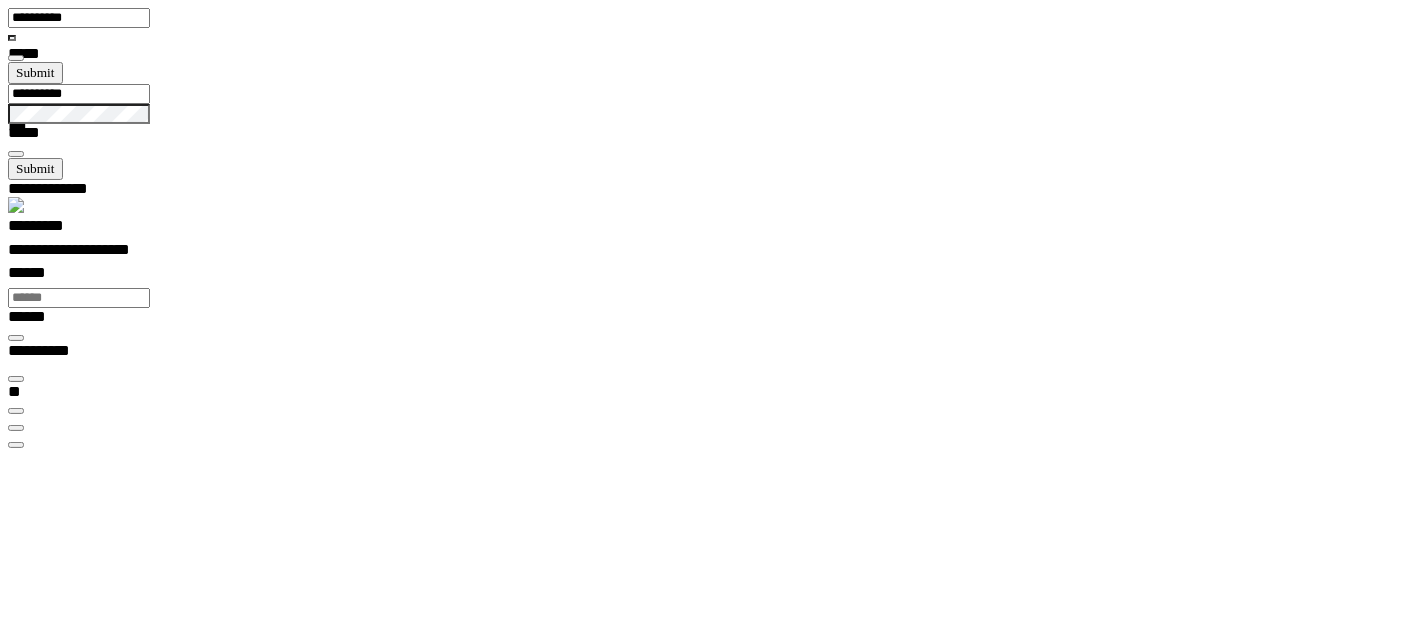 scroll, scrollTop: 0, scrollLeft: 0, axis: both 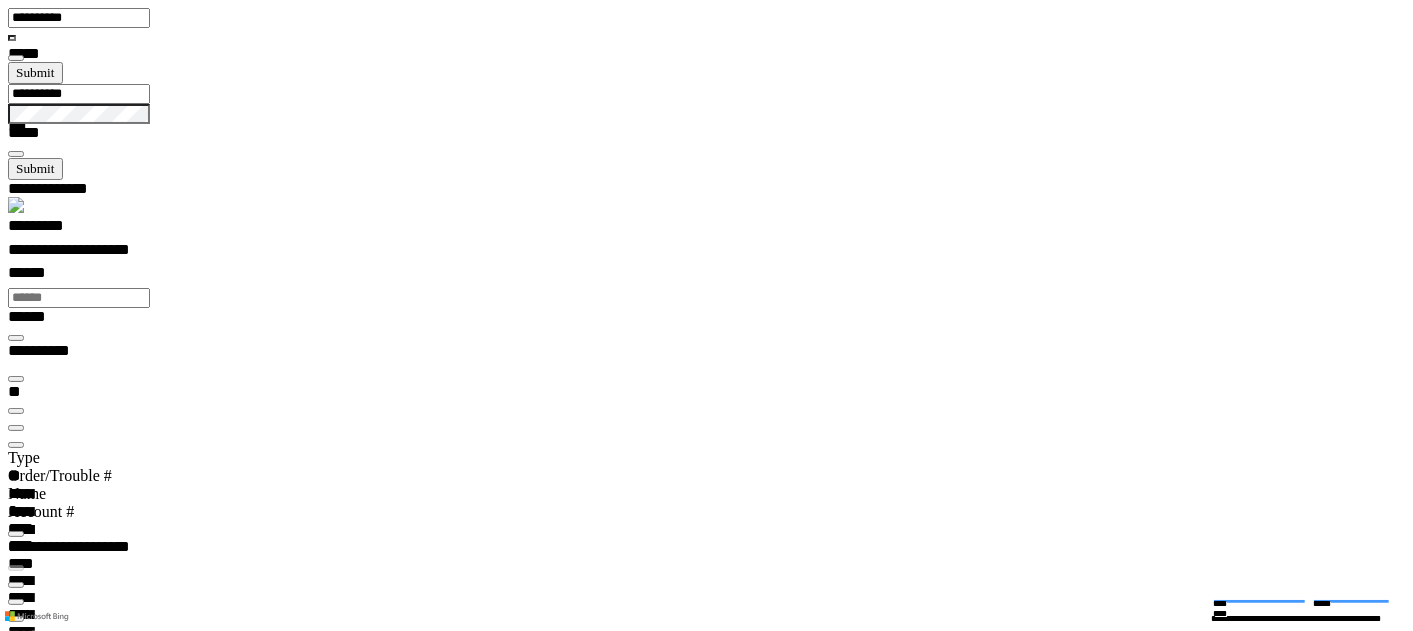 click at bounding box center (16, 445) 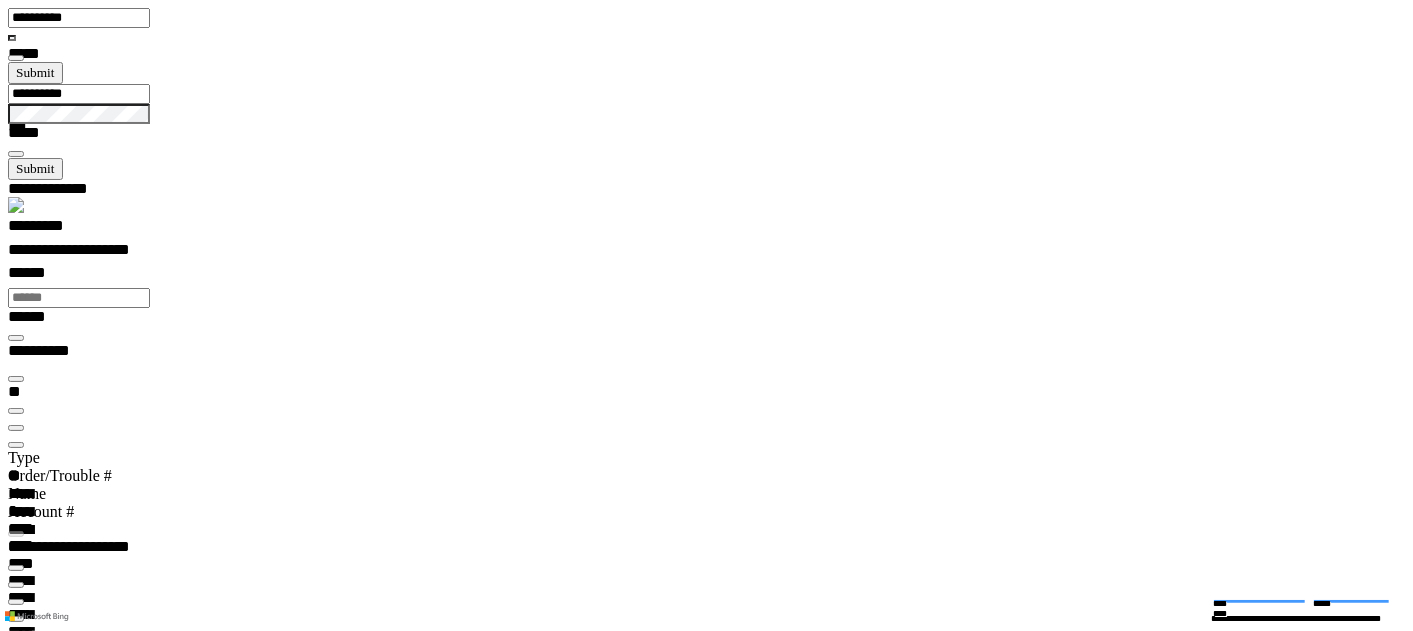 scroll, scrollTop: 99755, scrollLeft: 99508, axis: both 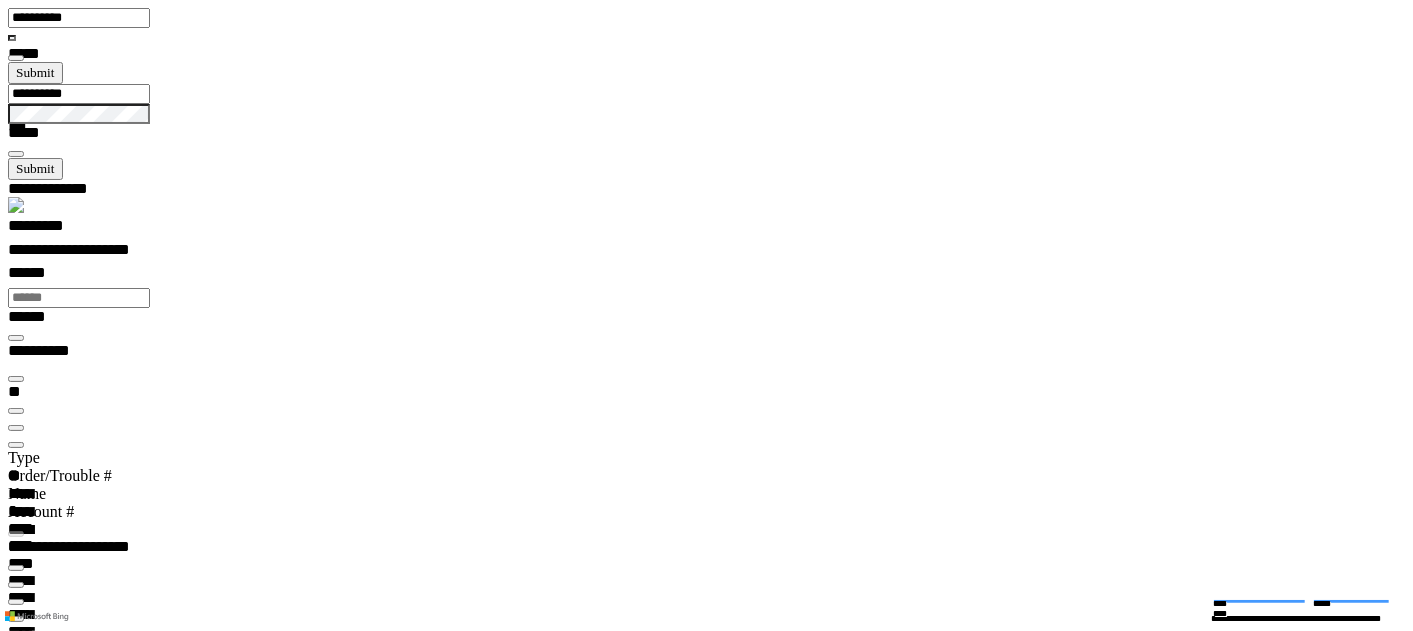type on "***" 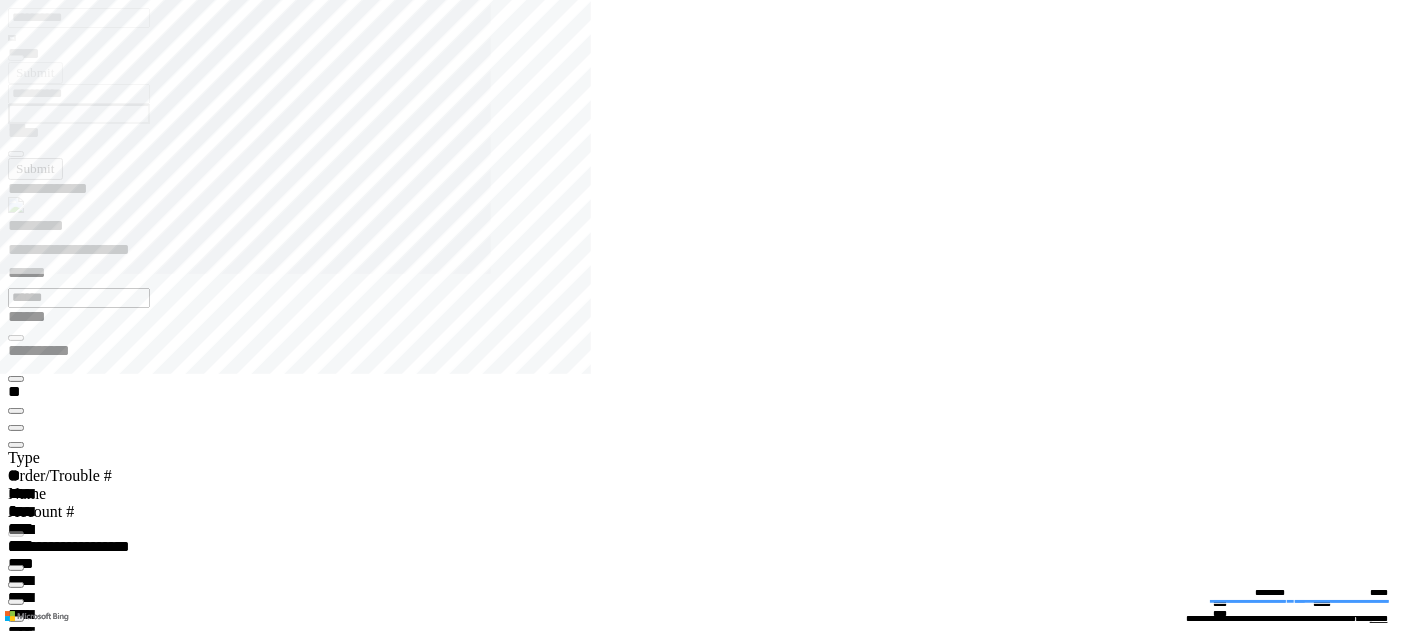 type on "**********" 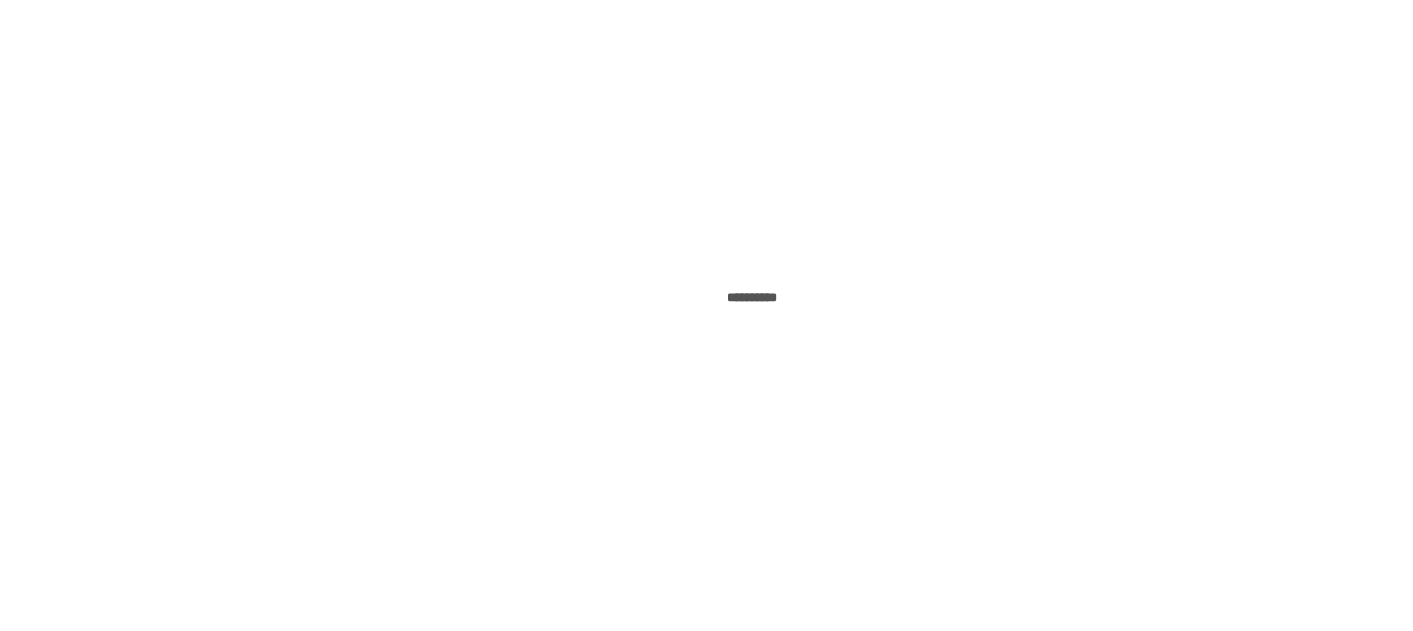 scroll, scrollTop: 0, scrollLeft: 0, axis: both 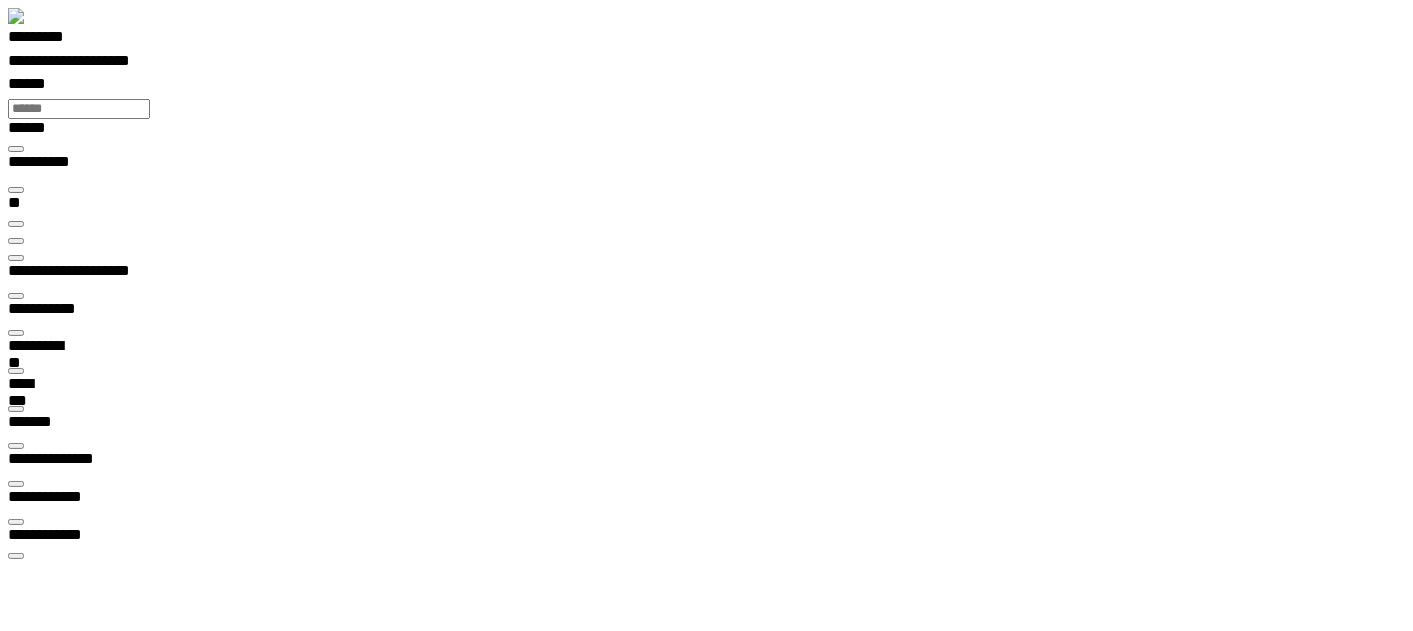 type on "***" 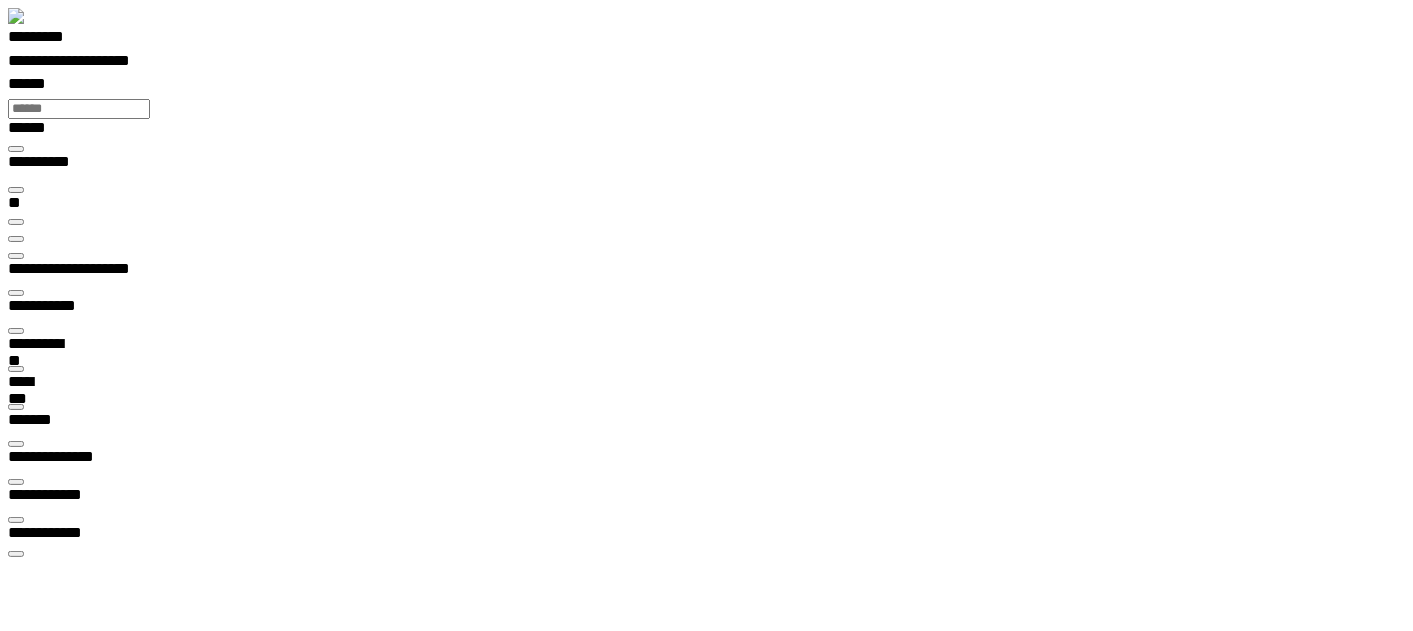 type on "**********" 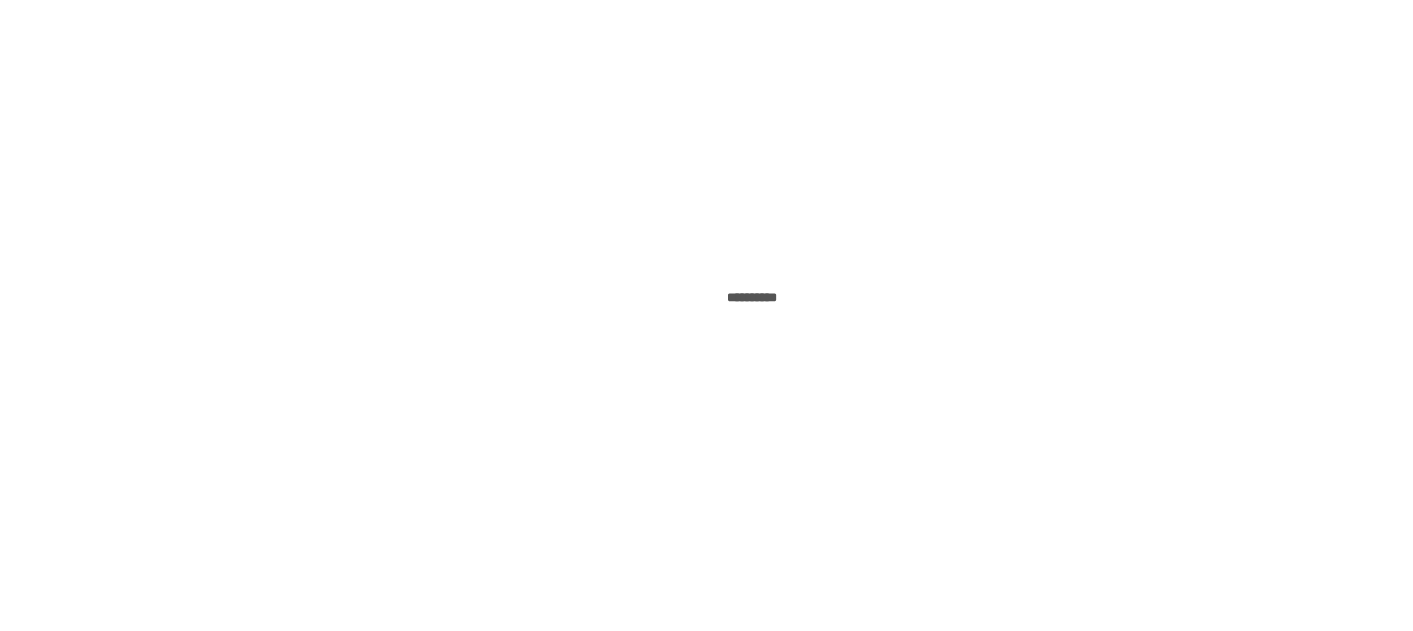 scroll, scrollTop: 0, scrollLeft: 0, axis: both 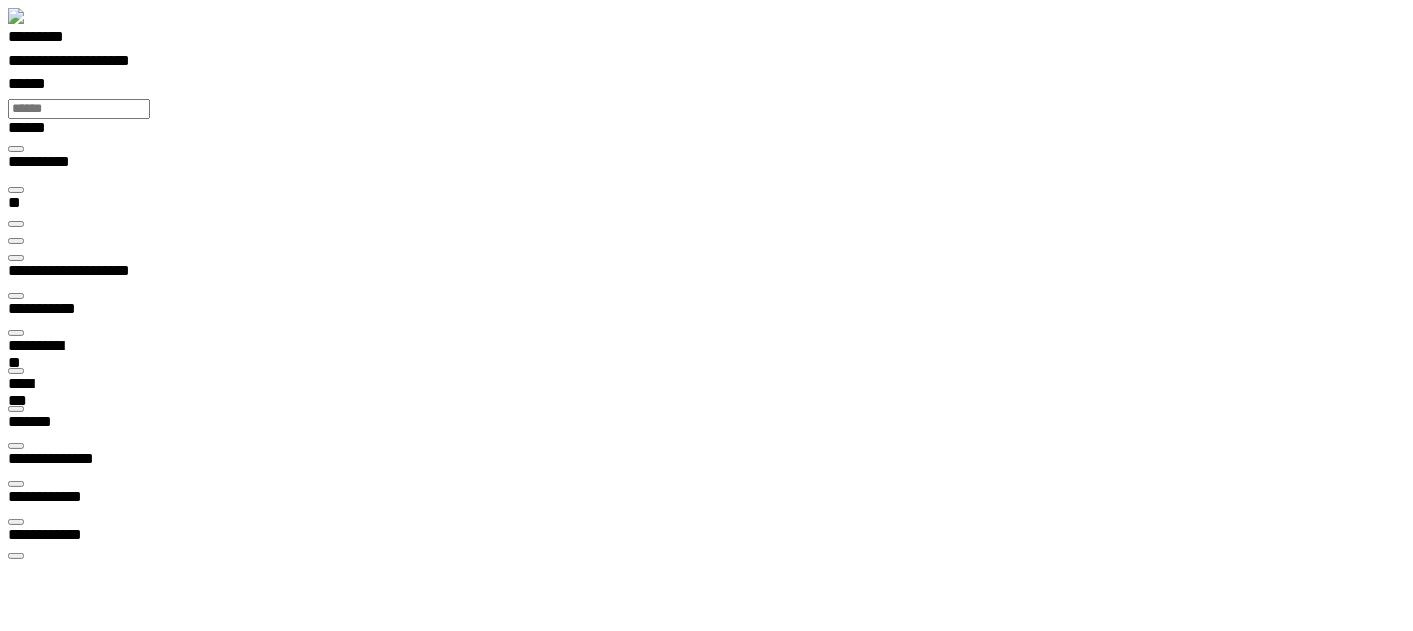 type on "***" 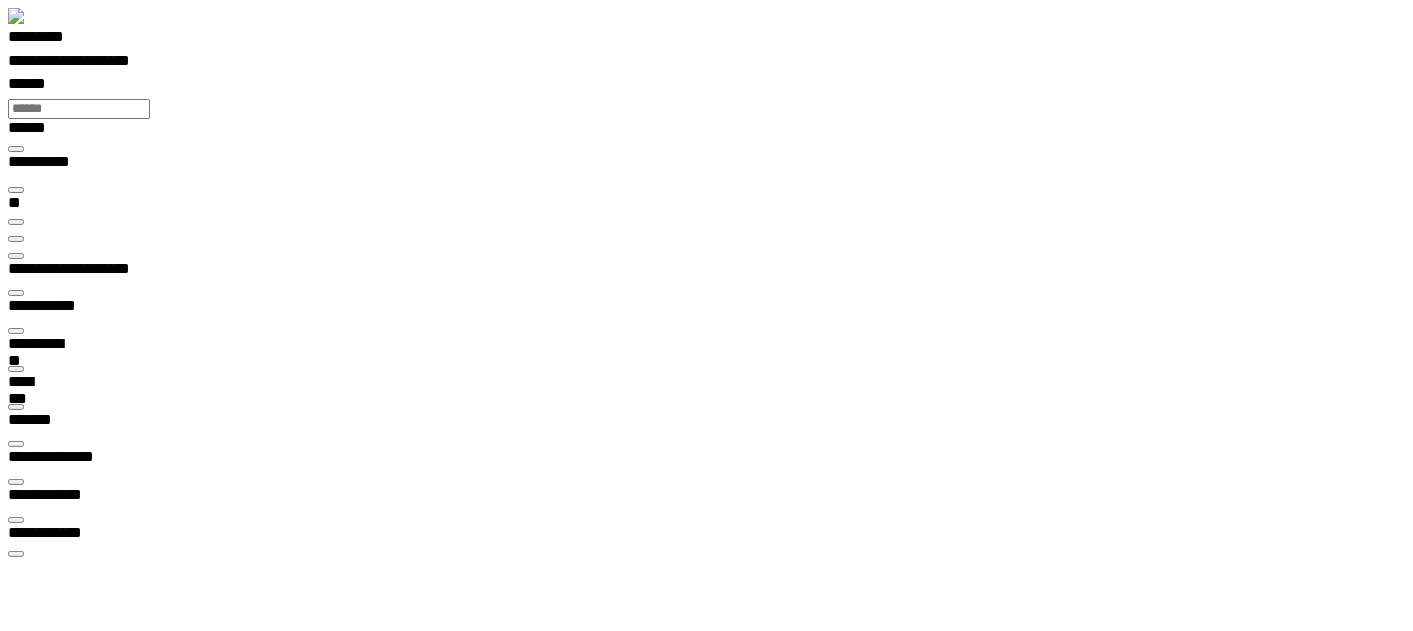 type on "**********" 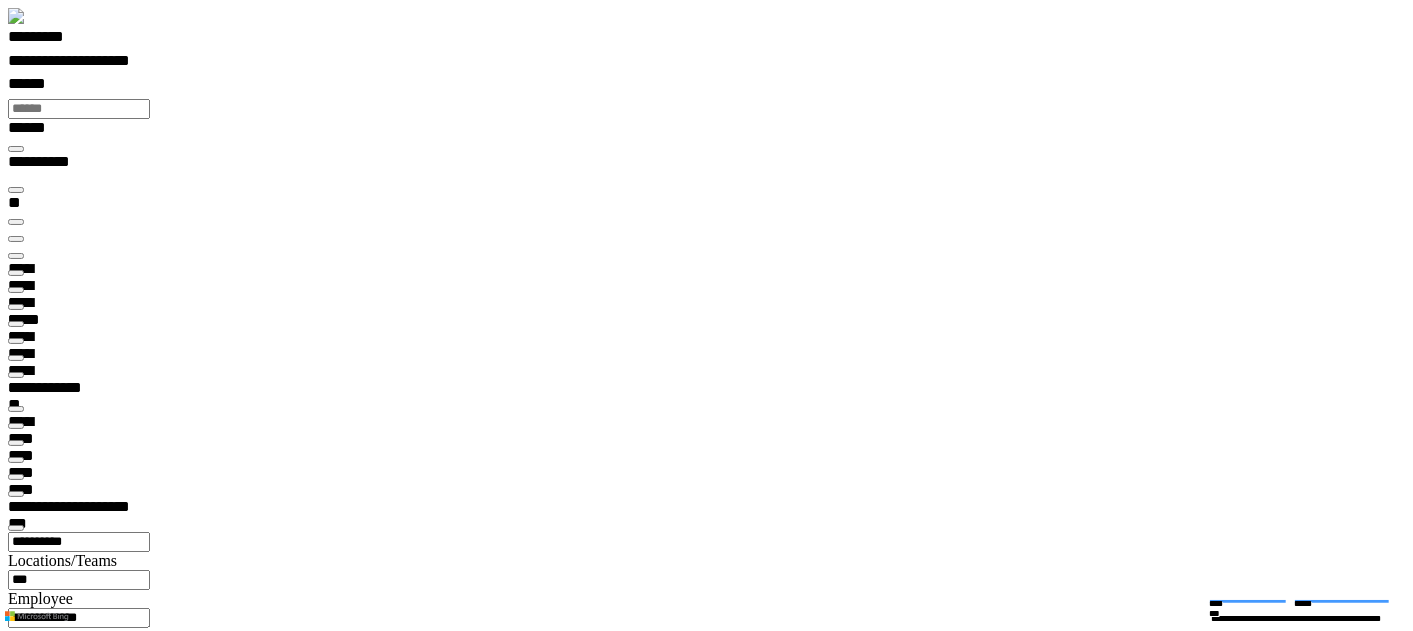 click at bounding box center [16, 7531] 